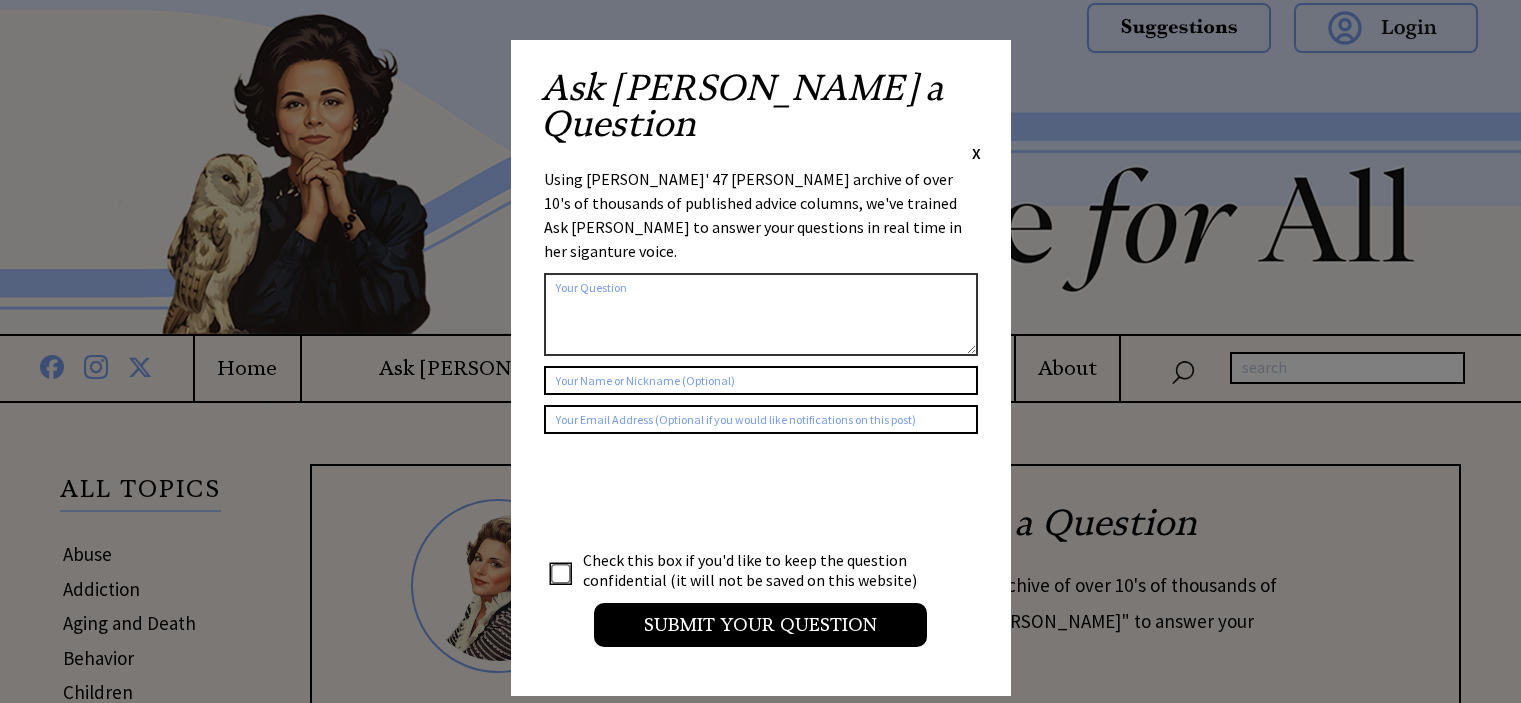 scroll, scrollTop: 0, scrollLeft: 0, axis: both 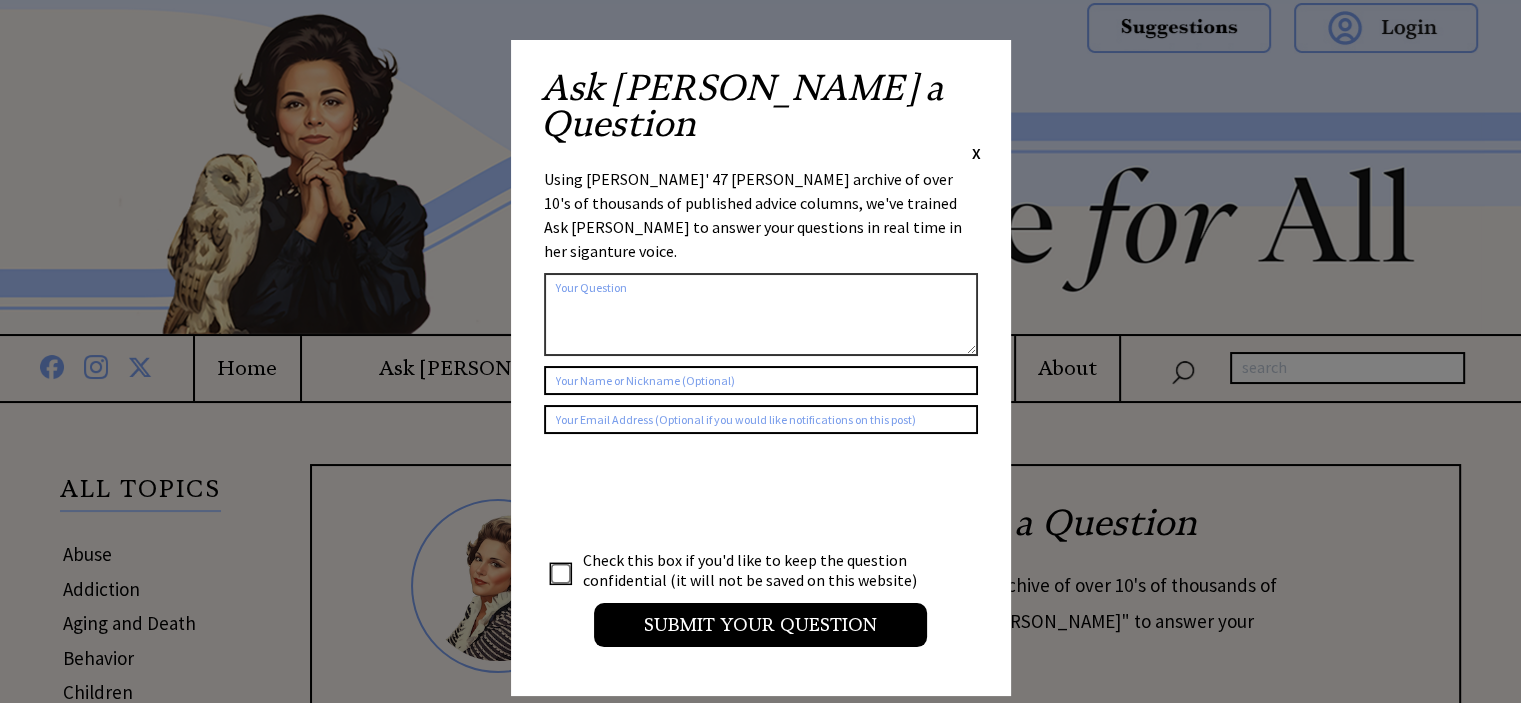 click on "X" at bounding box center [976, 153] 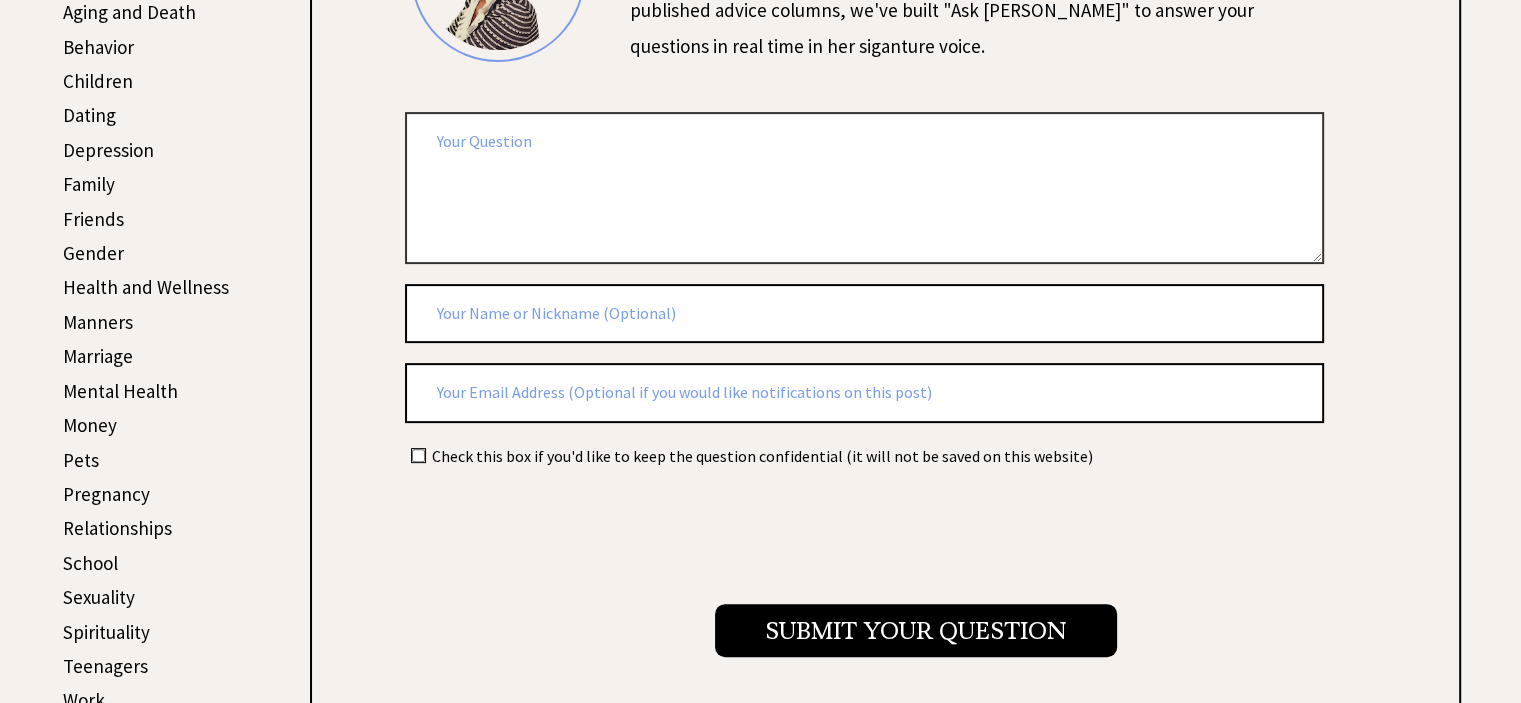 scroll, scrollTop: 700, scrollLeft: 0, axis: vertical 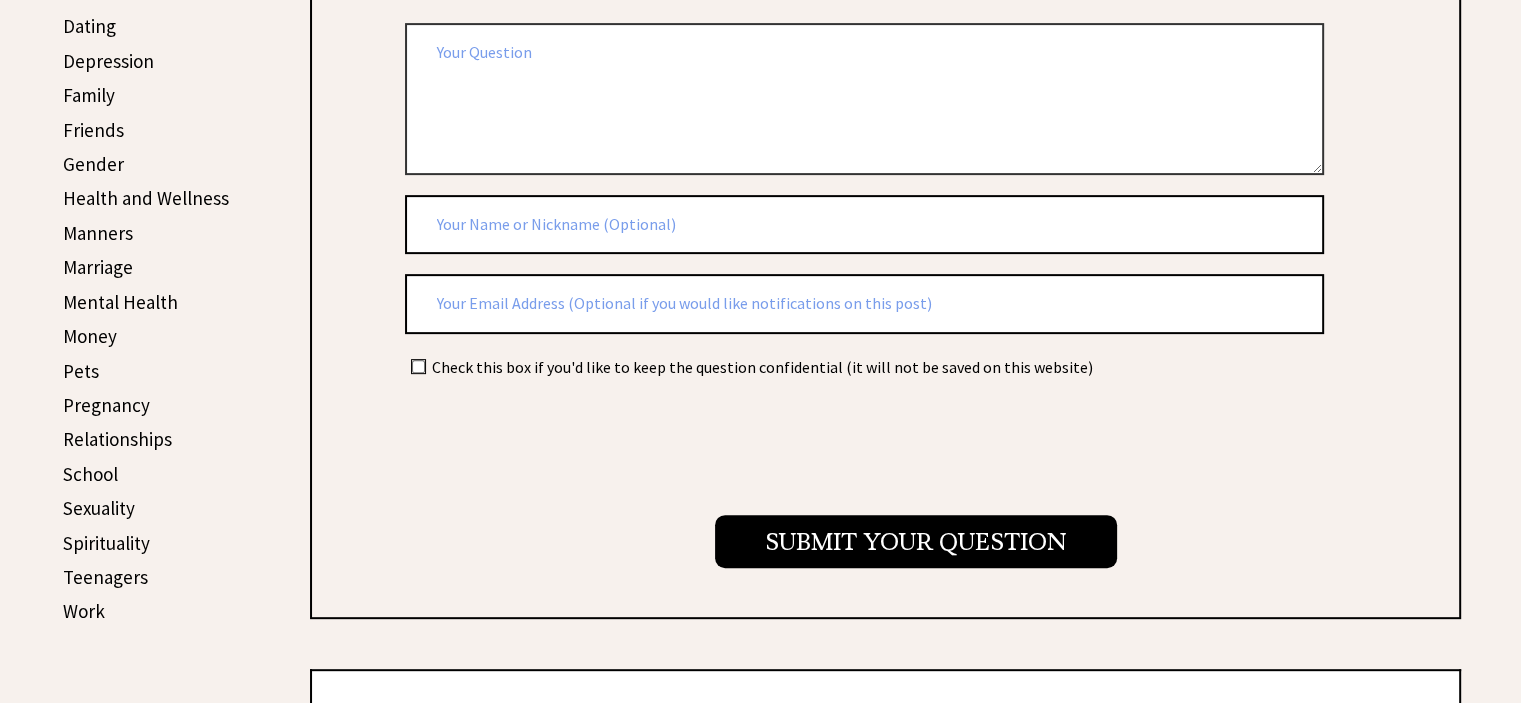 click on "Mental Health" at bounding box center [120, 302] 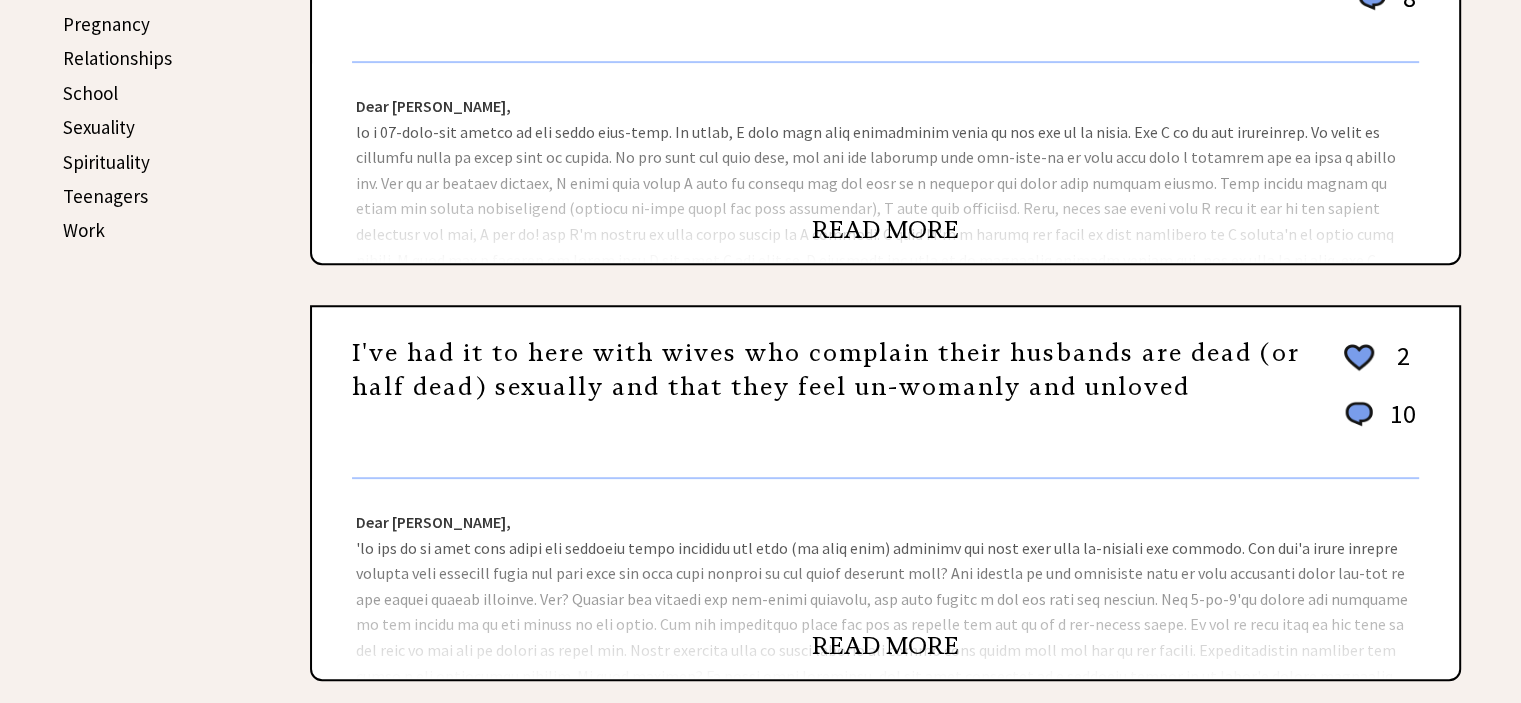 scroll, scrollTop: 1100, scrollLeft: 0, axis: vertical 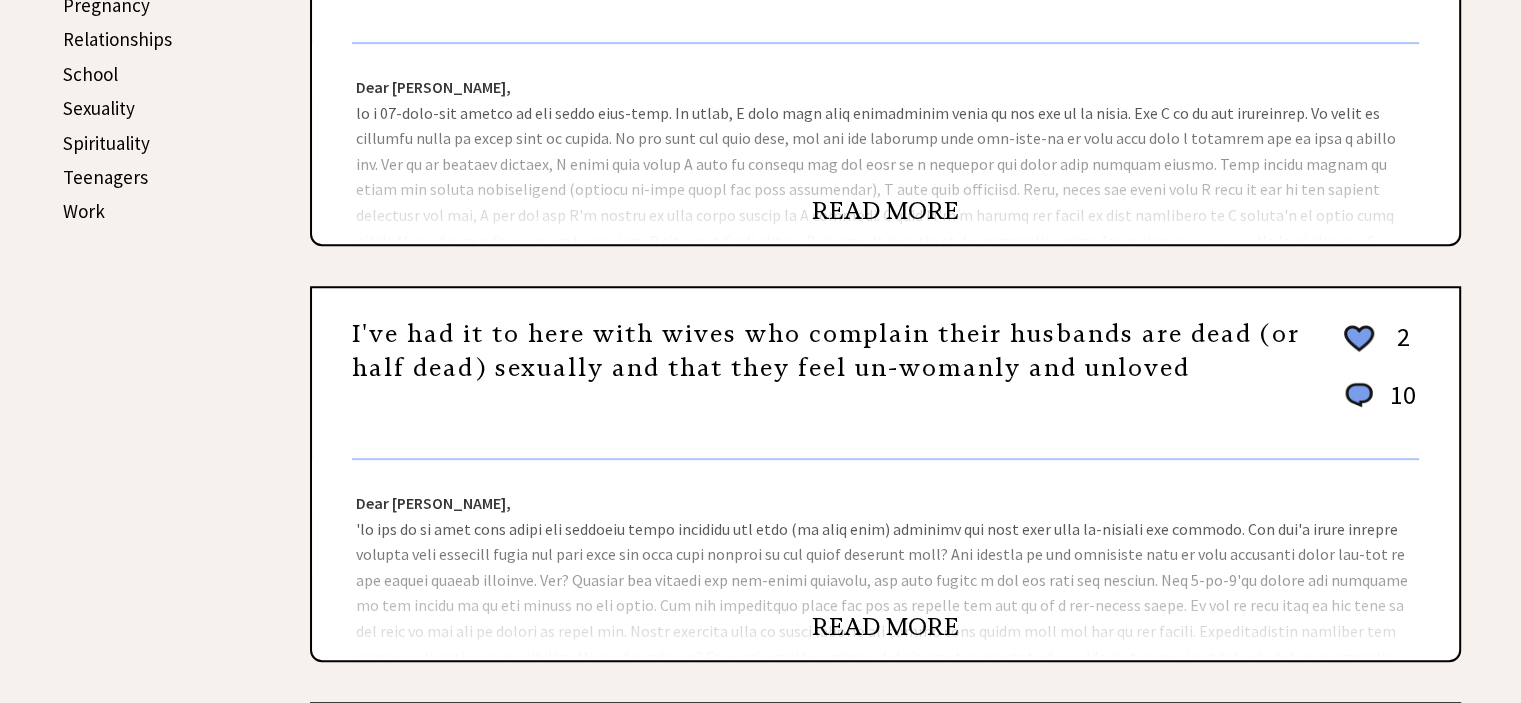 click on "READ MORE" at bounding box center [885, 211] 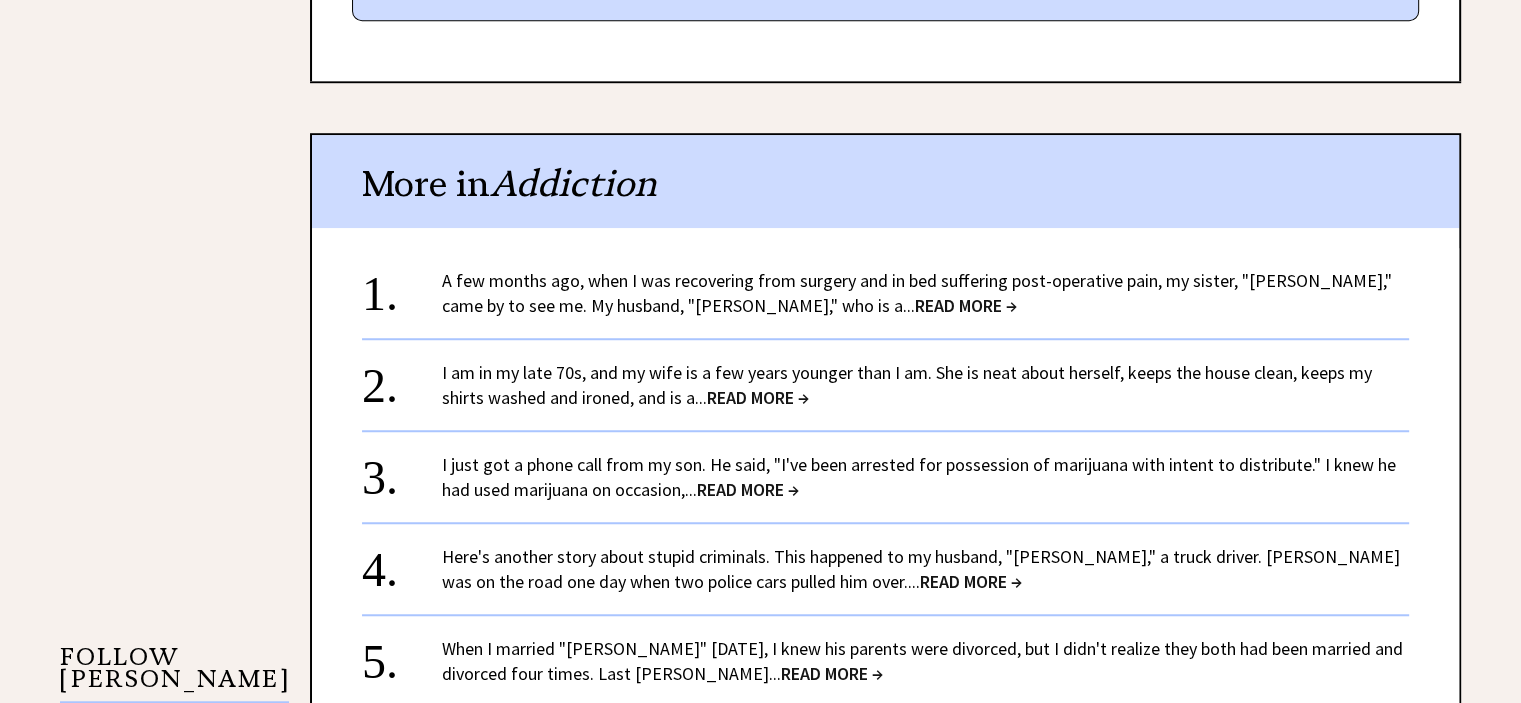 scroll, scrollTop: 1500, scrollLeft: 0, axis: vertical 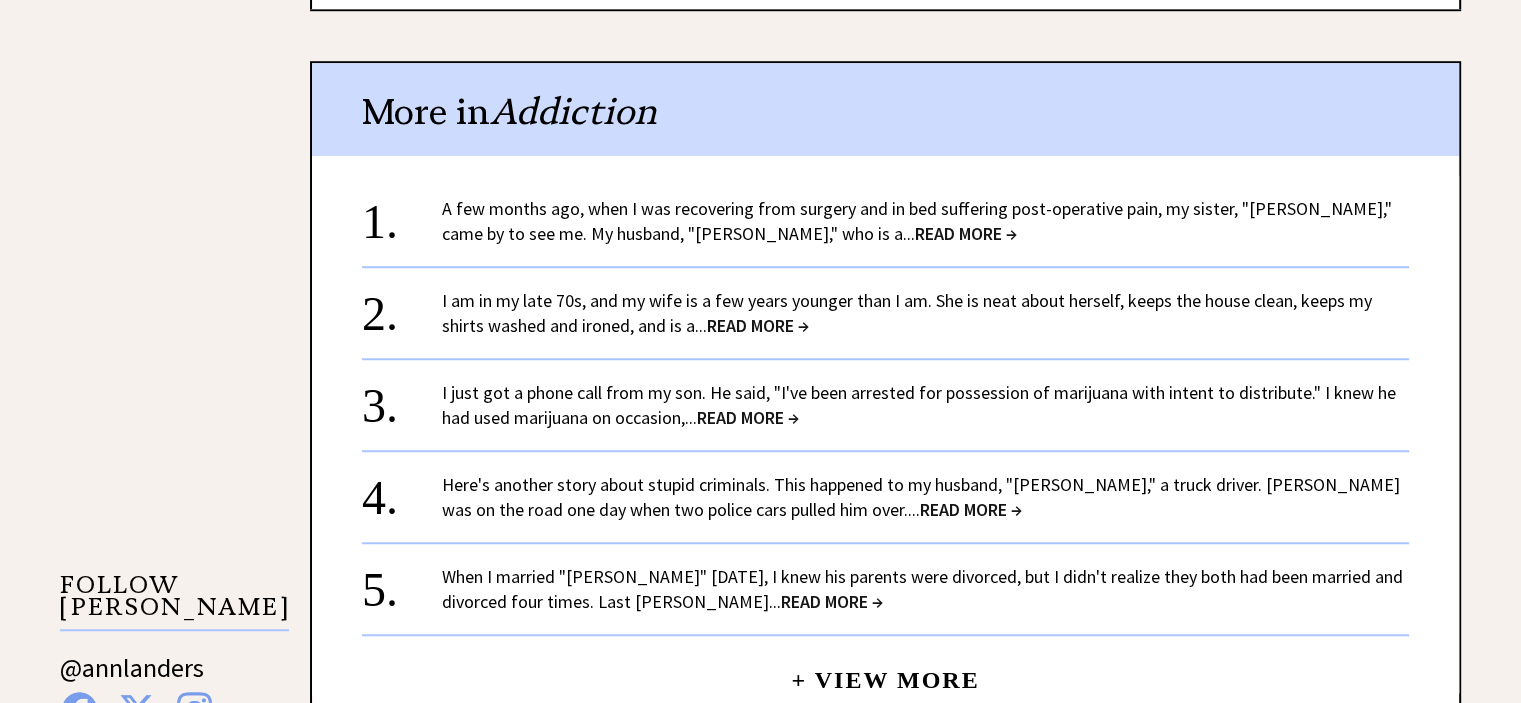 click on "READ MORE →" at bounding box center (966, 233) 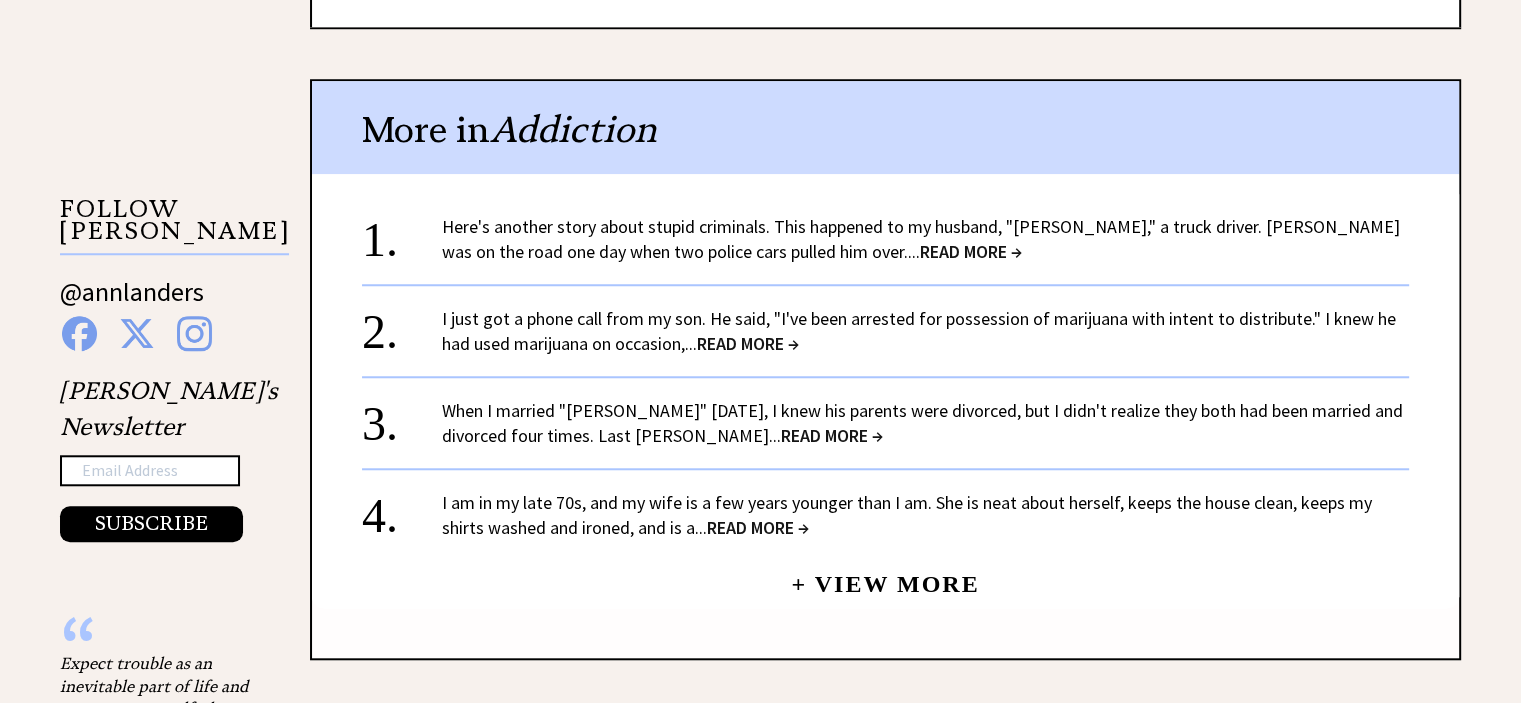 scroll, scrollTop: 1680, scrollLeft: 0, axis: vertical 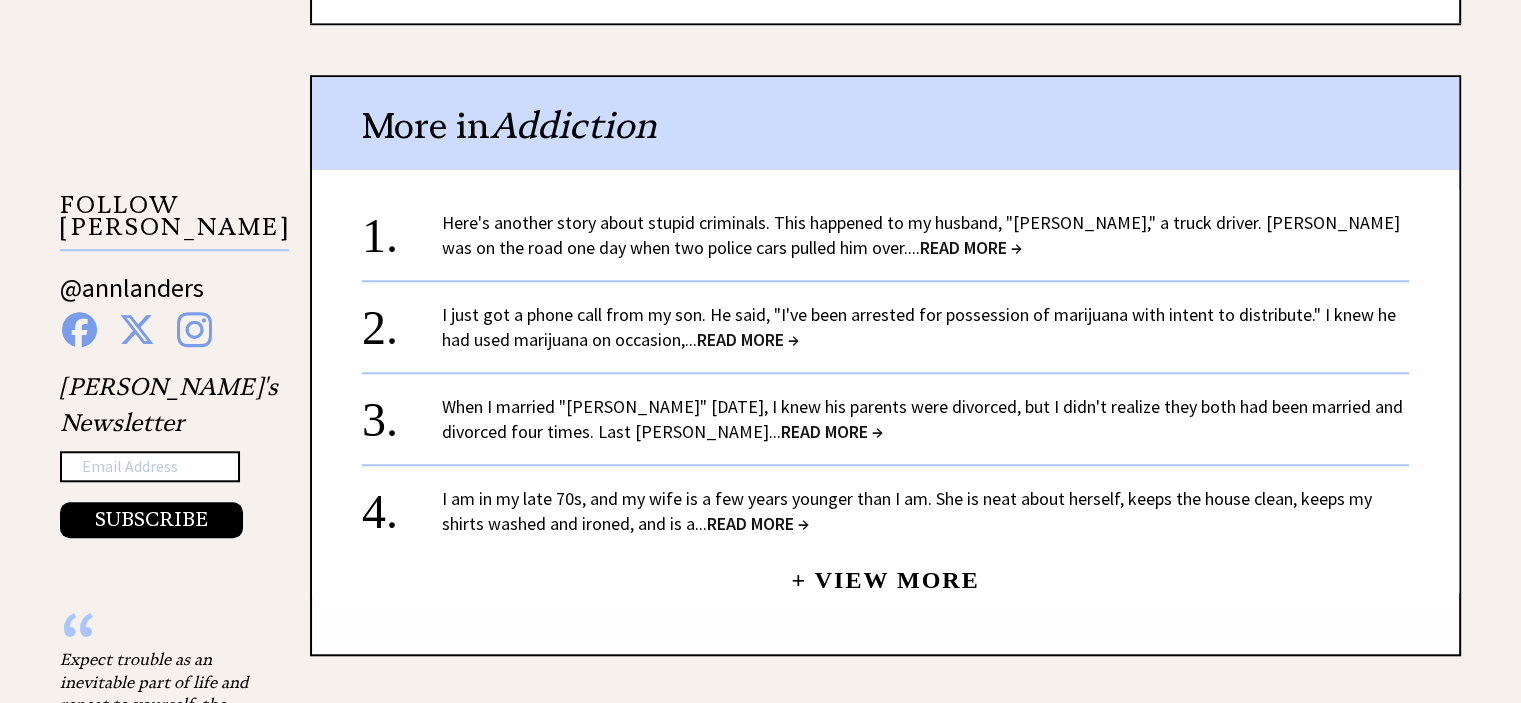 click on "READ MORE →" at bounding box center [971, 247] 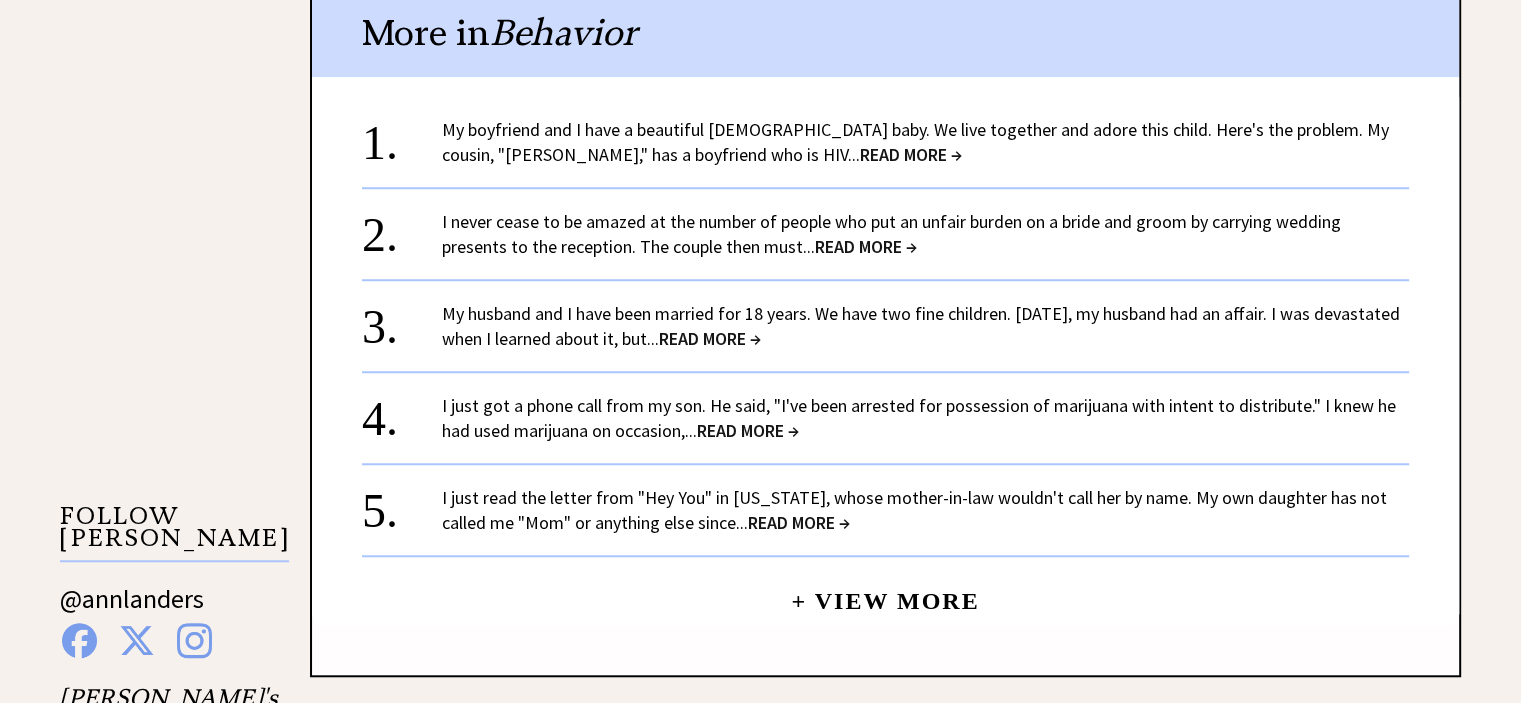 scroll, scrollTop: 1600, scrollLeft: 0, axis: vertical 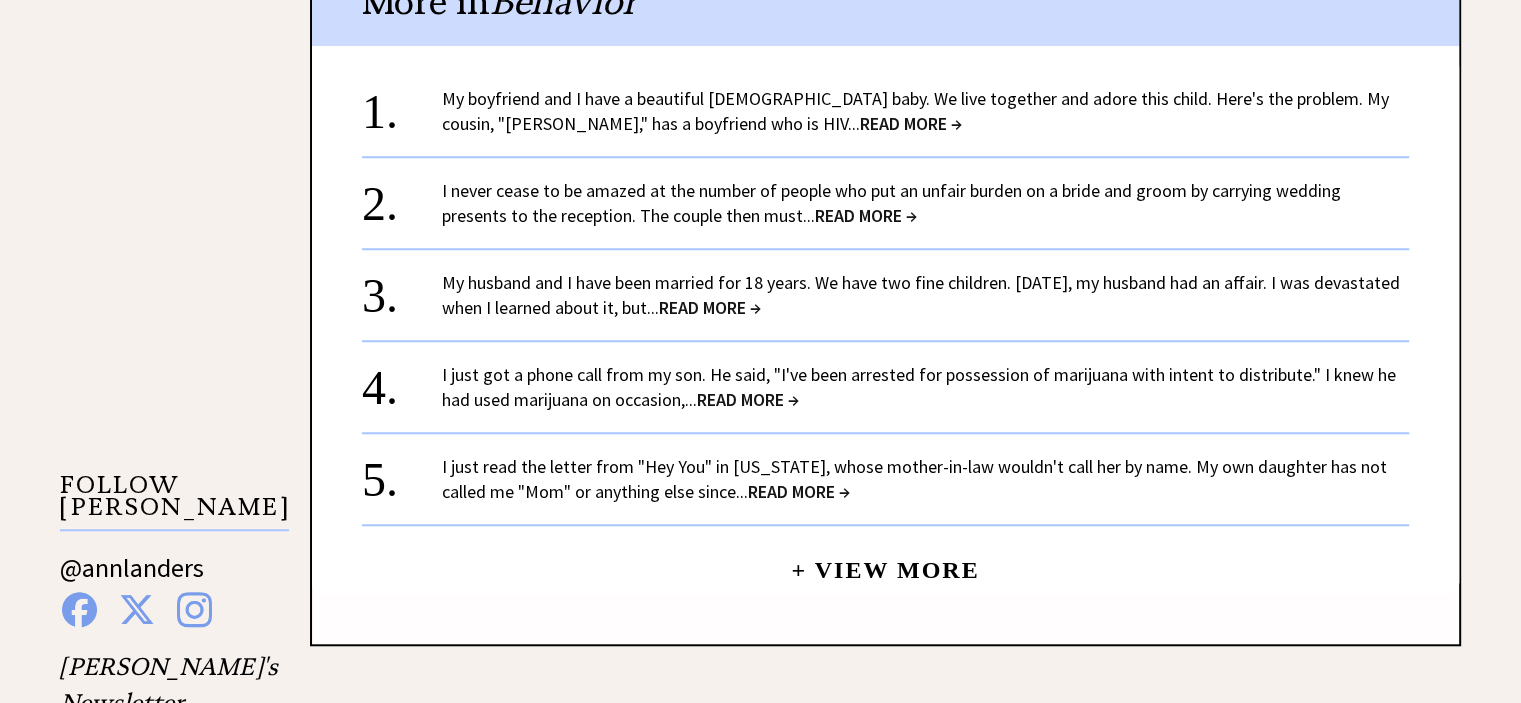 click on "+ View More" at bounding box center (885, 561) 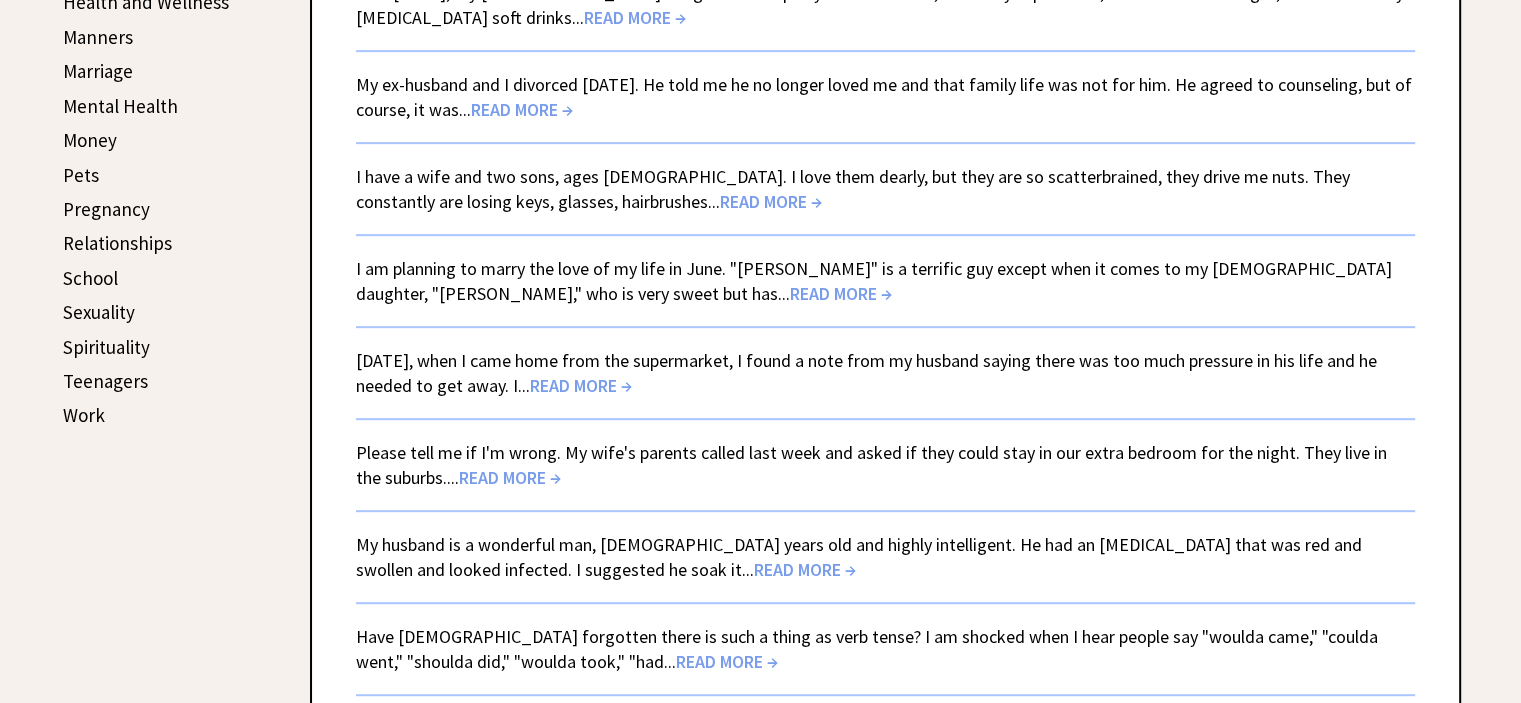 scroll, scrollTop: 900, scrollLeft: 0, axis: vertical 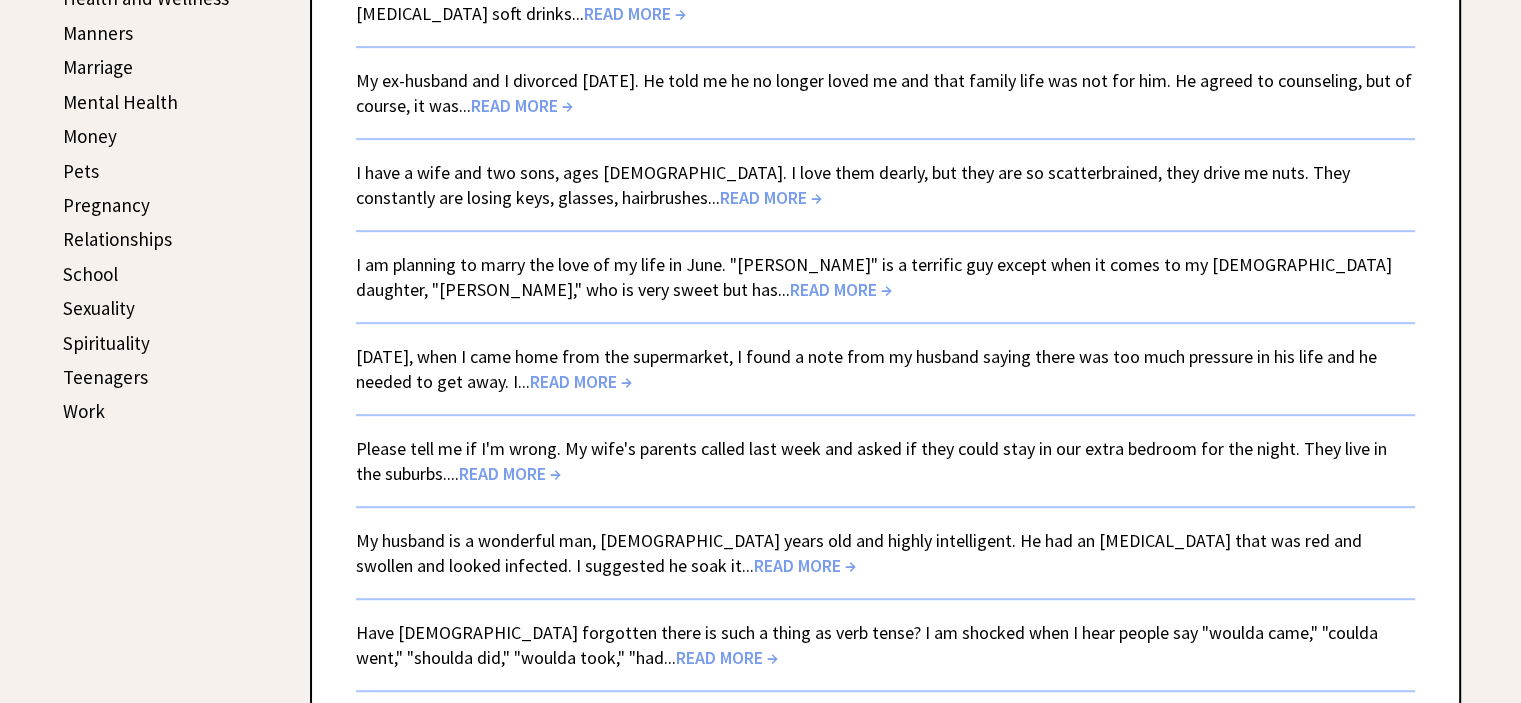 click on "READ MORE →" at bounding box center (805, 565) 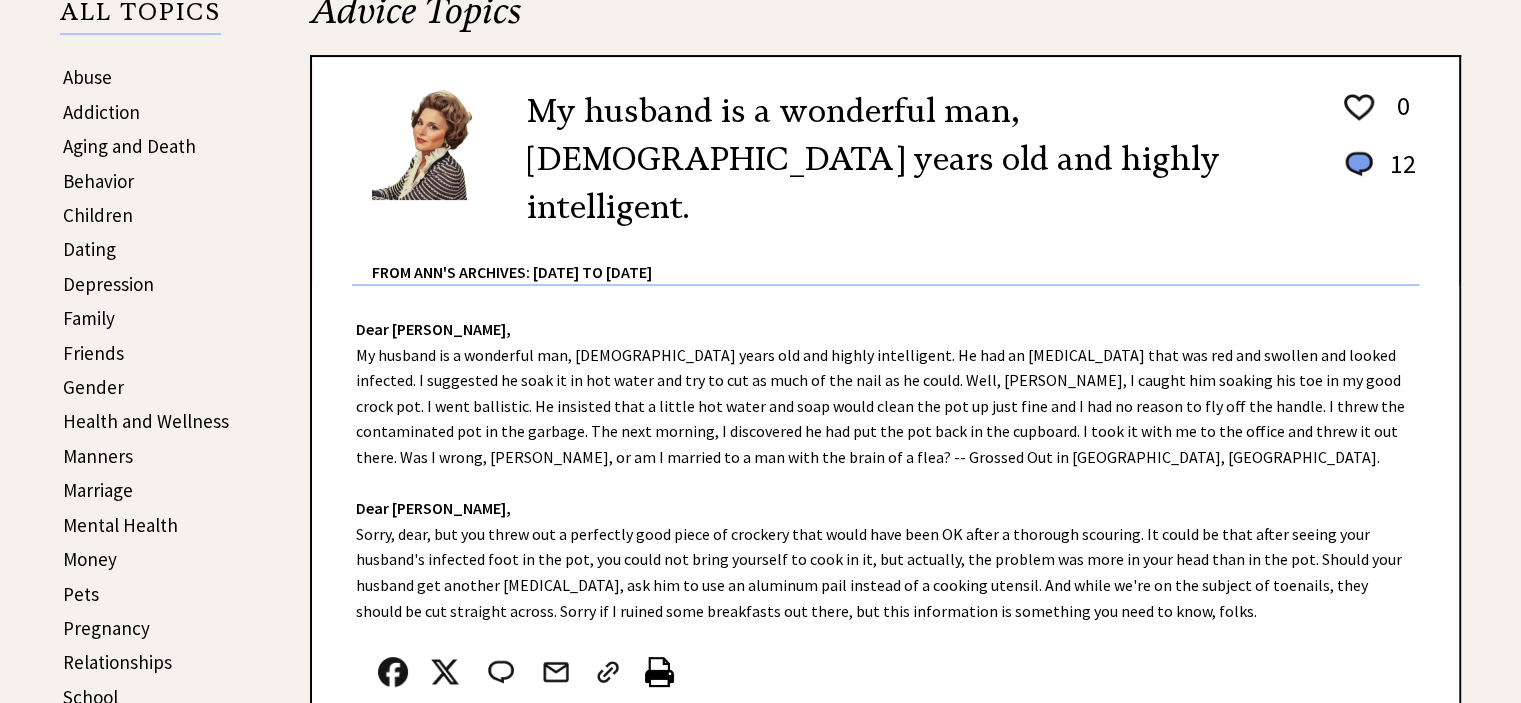 scroll, scrollTop: 500, scrollLeft: 0, axis: vertical 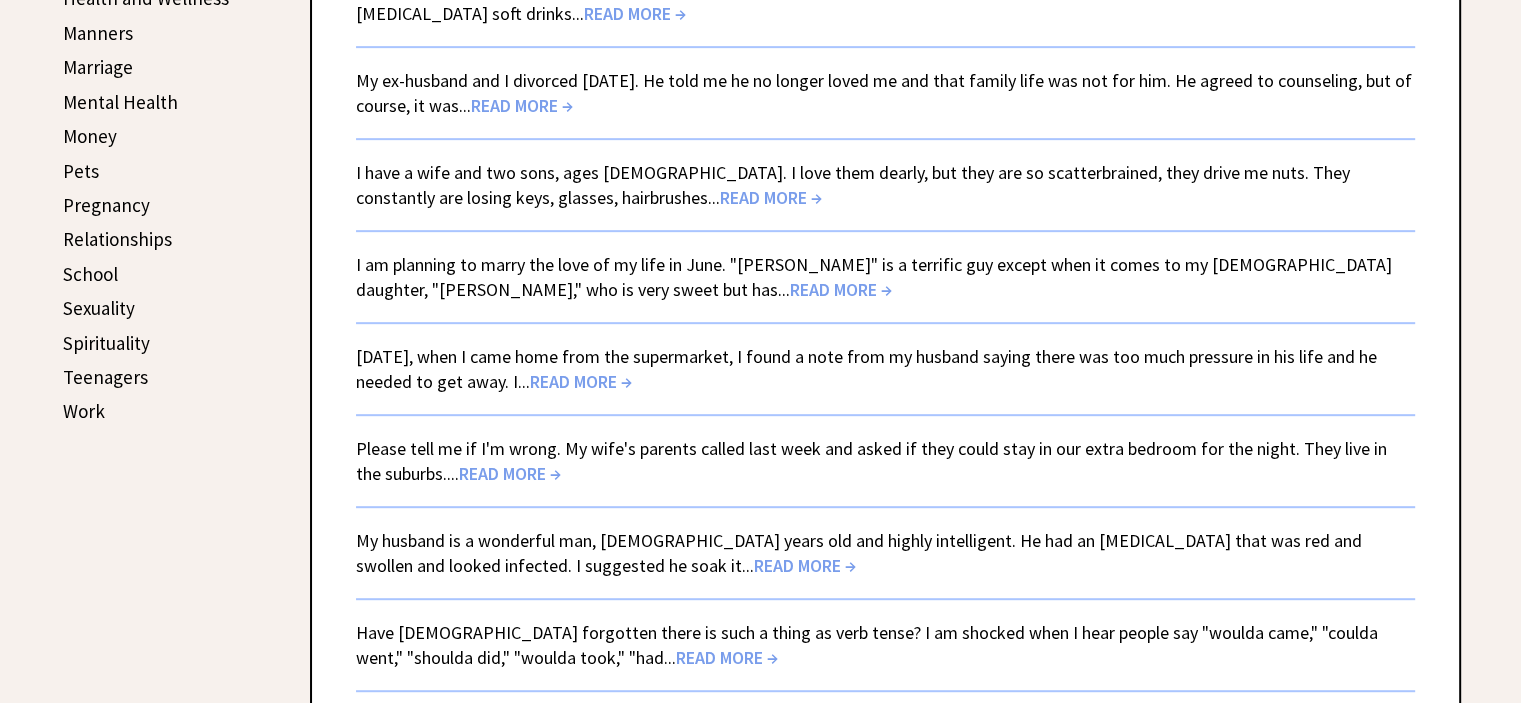 click on "READ MORE →" at bounding box center [510, 473] 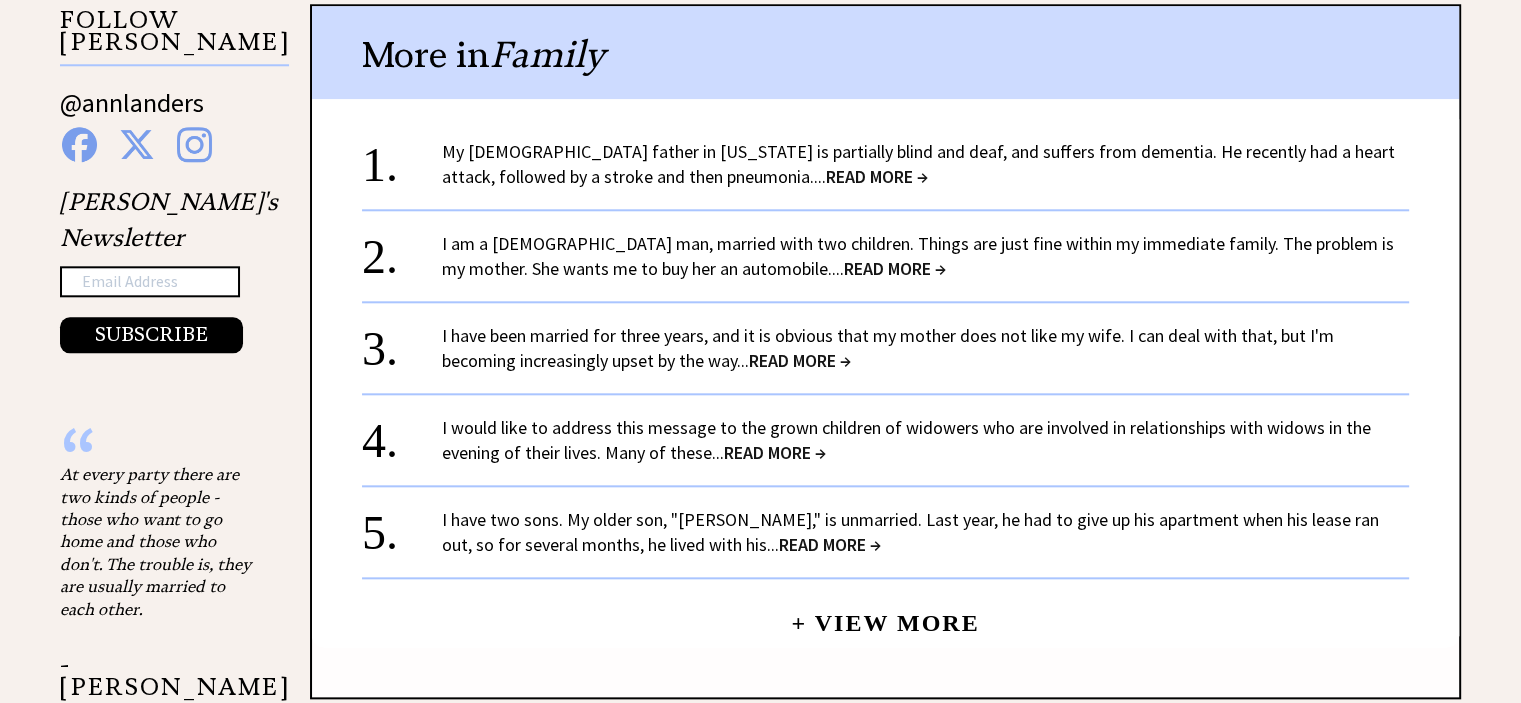 scroll, scrollTop: 2100, scrollLeft: 0, axis: vertical 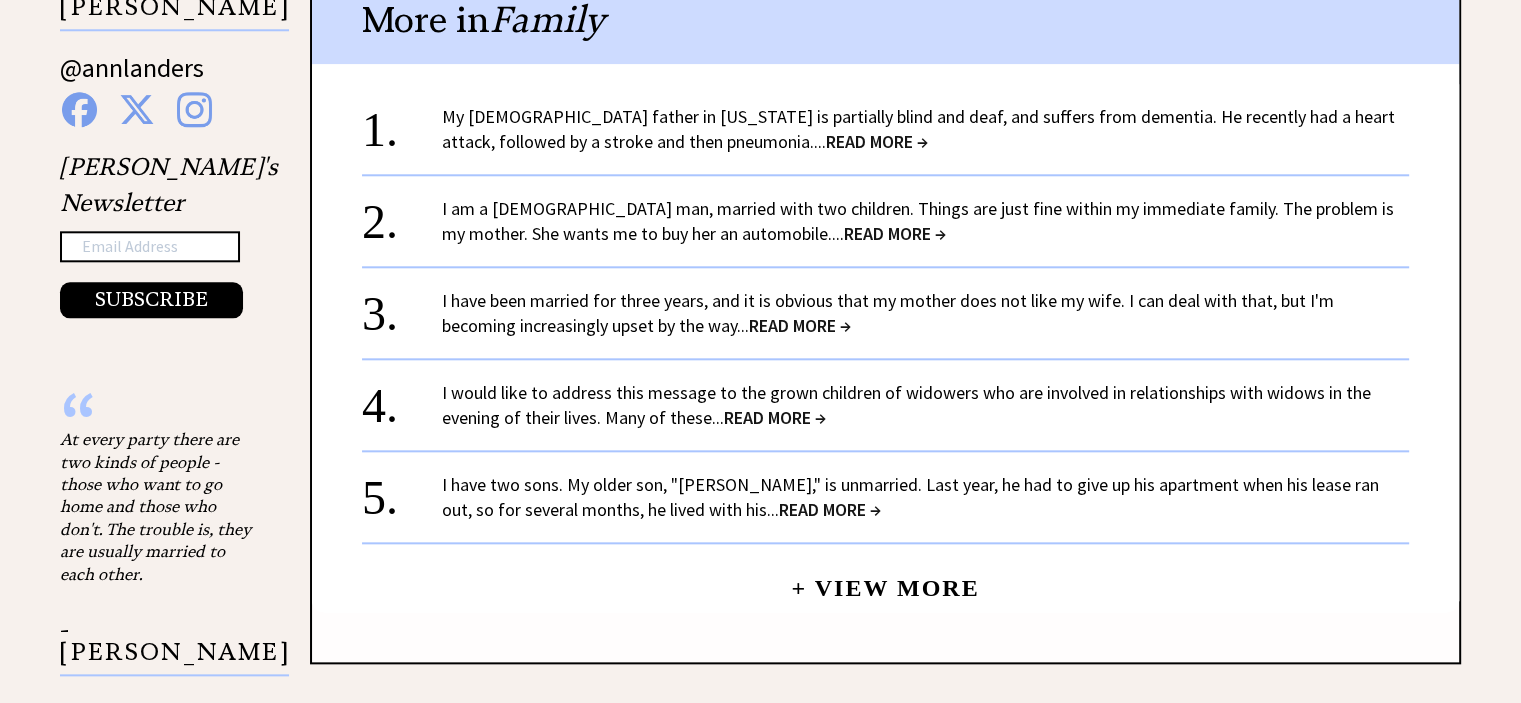 click on "READ MORE →" at bounding box center [800, 325] 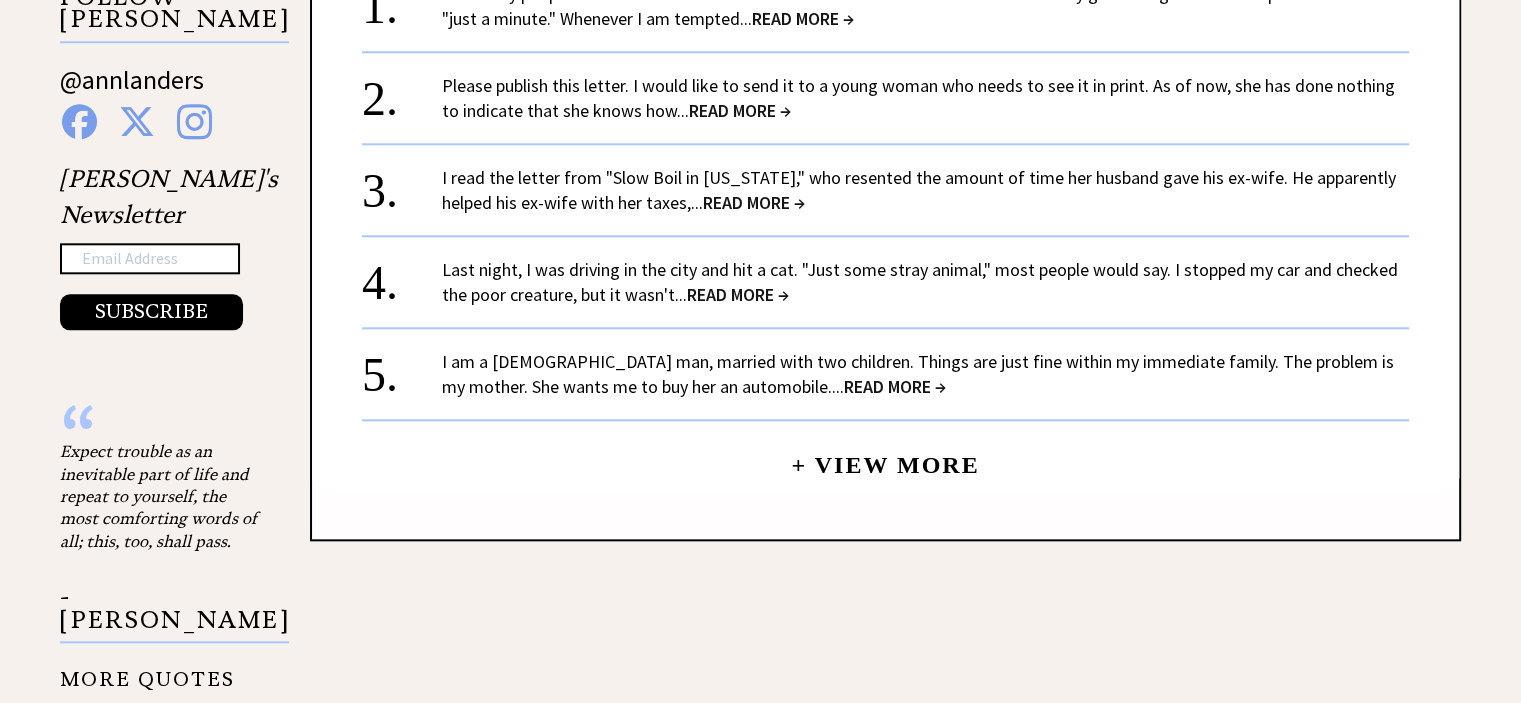 scroll, scrollTop: 2100, scrollLeft: 0, axis: vertical 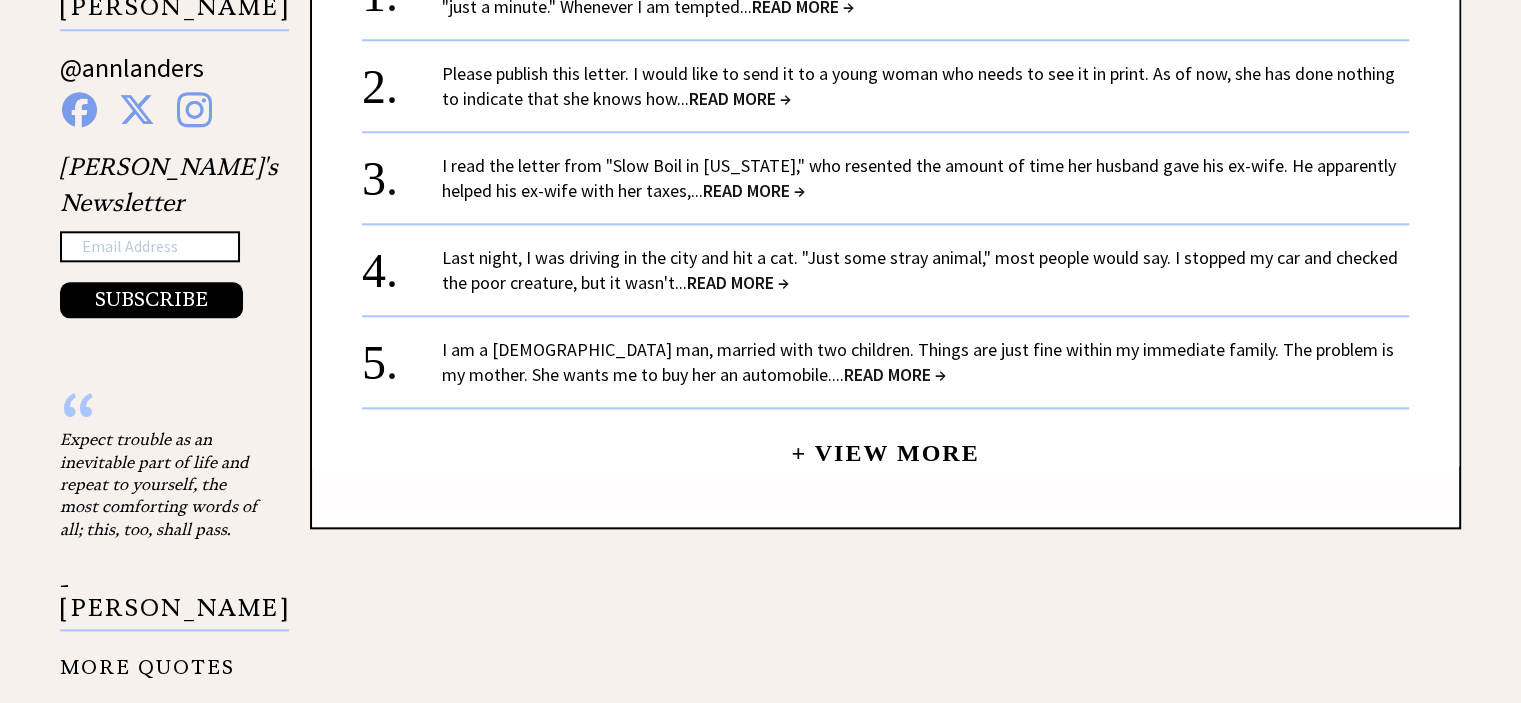 click on "+ View More" at bounding box center (885, 444) 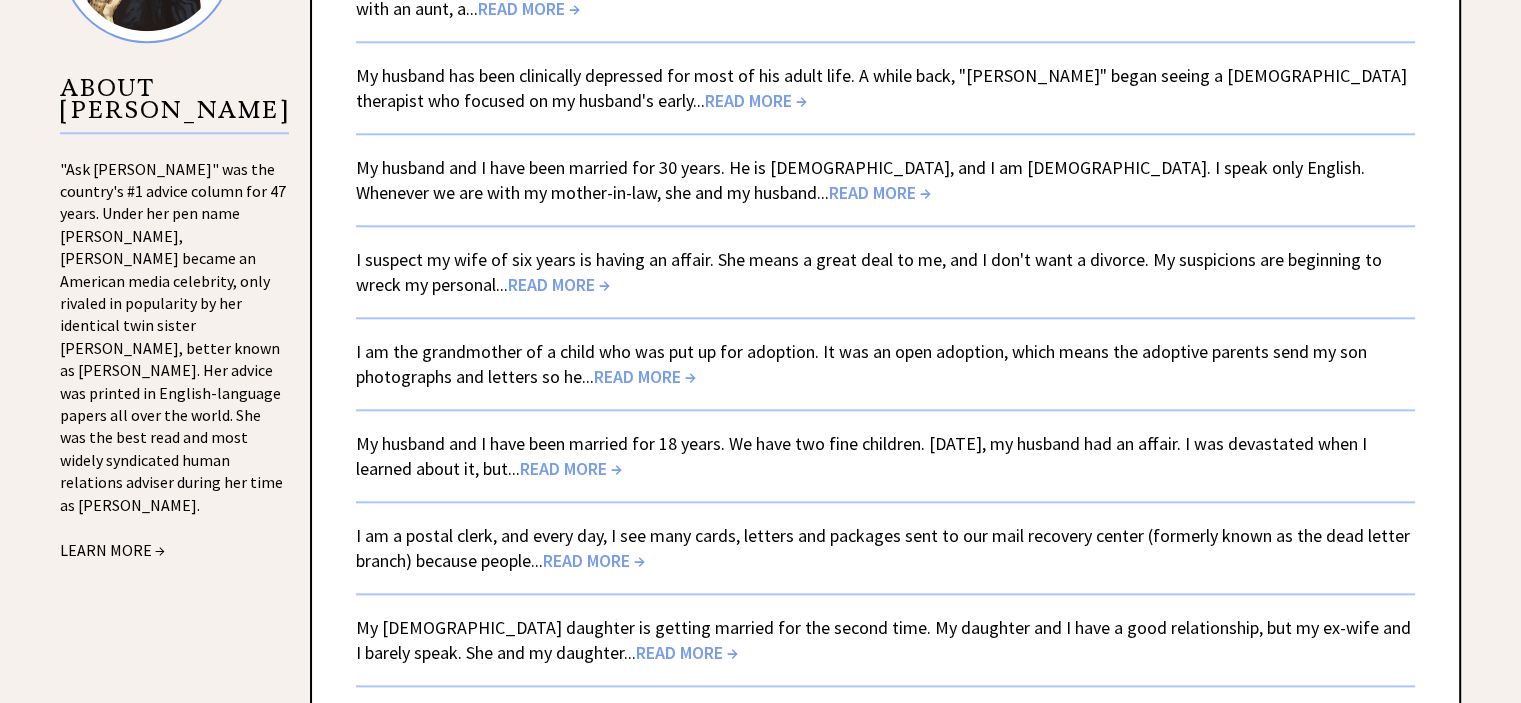 scroll, scrollTop: 2200, scrollLeft: 0, axis: vertical 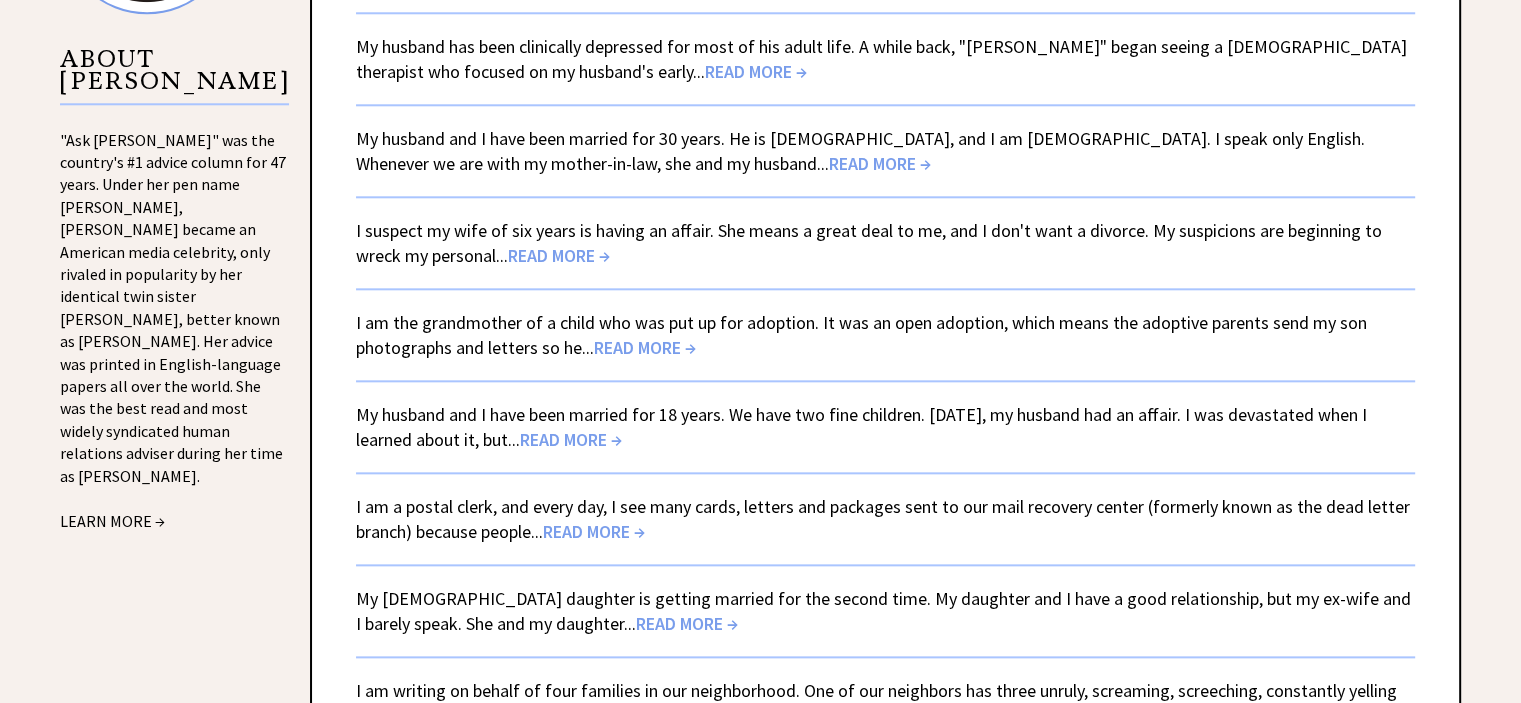 click on "READ MORE →" at bounding box center (645, 347) 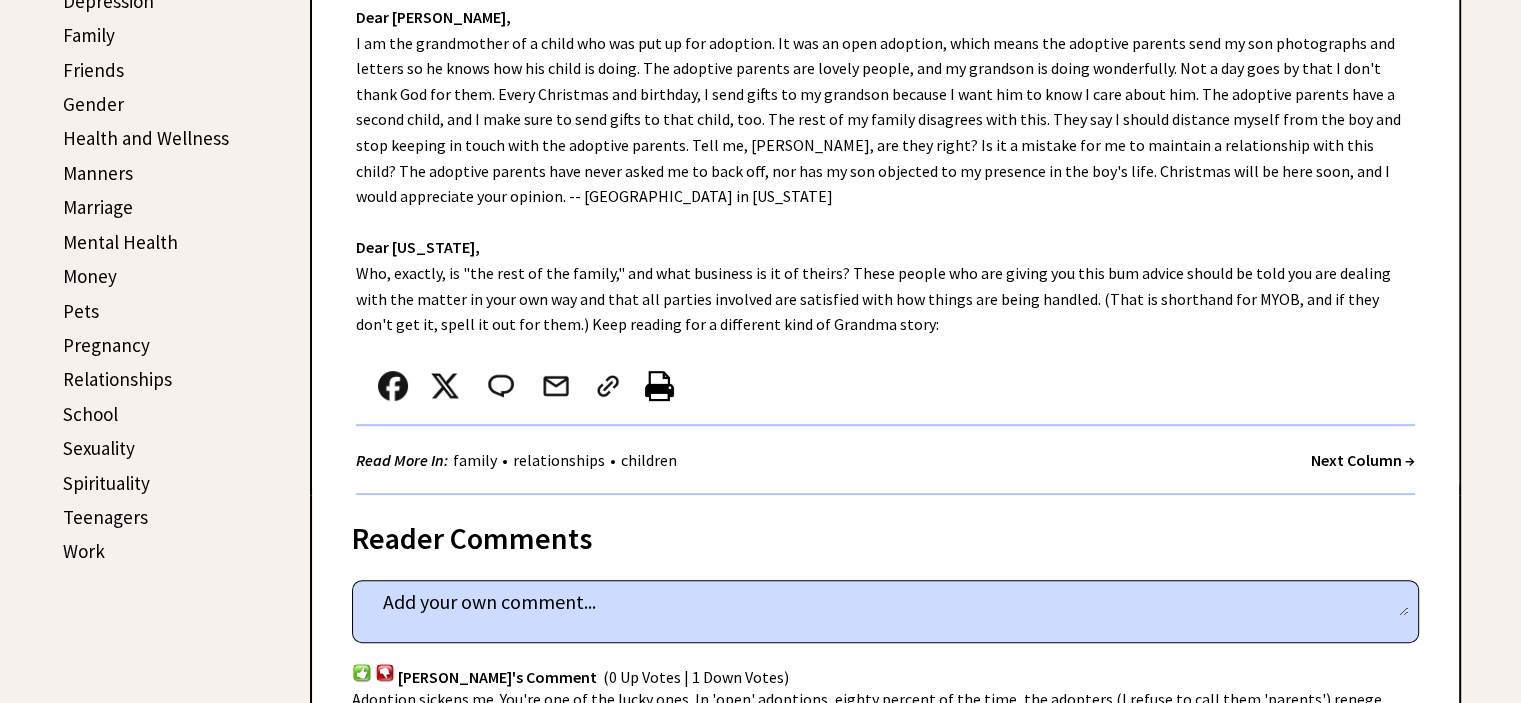scroll, scrollTop: 700, scrollLeft: 0, axis: vertical 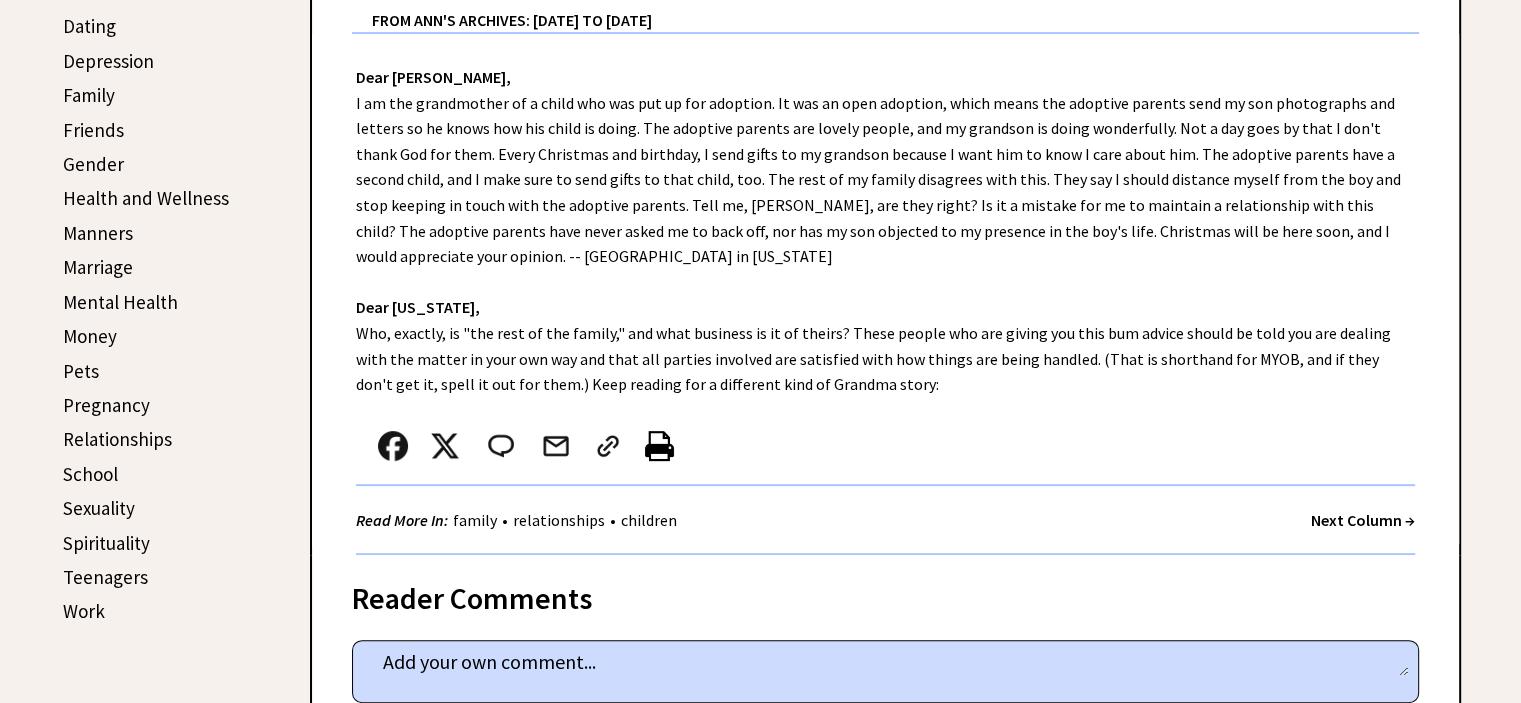 click on "Next Column →" at bounding box center (1363, 520) 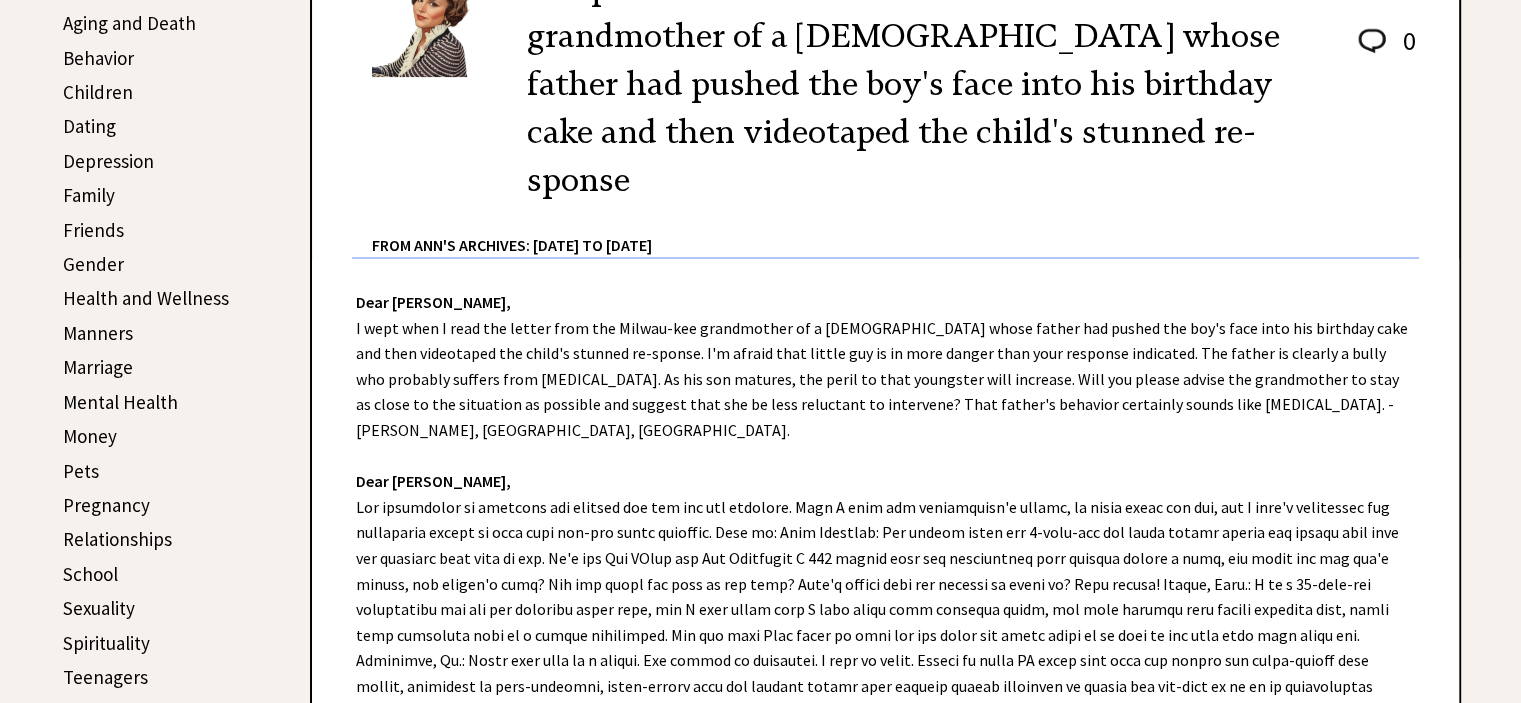 scroll, scrollTop: 800, scrollLeft: 0, axis: vertical 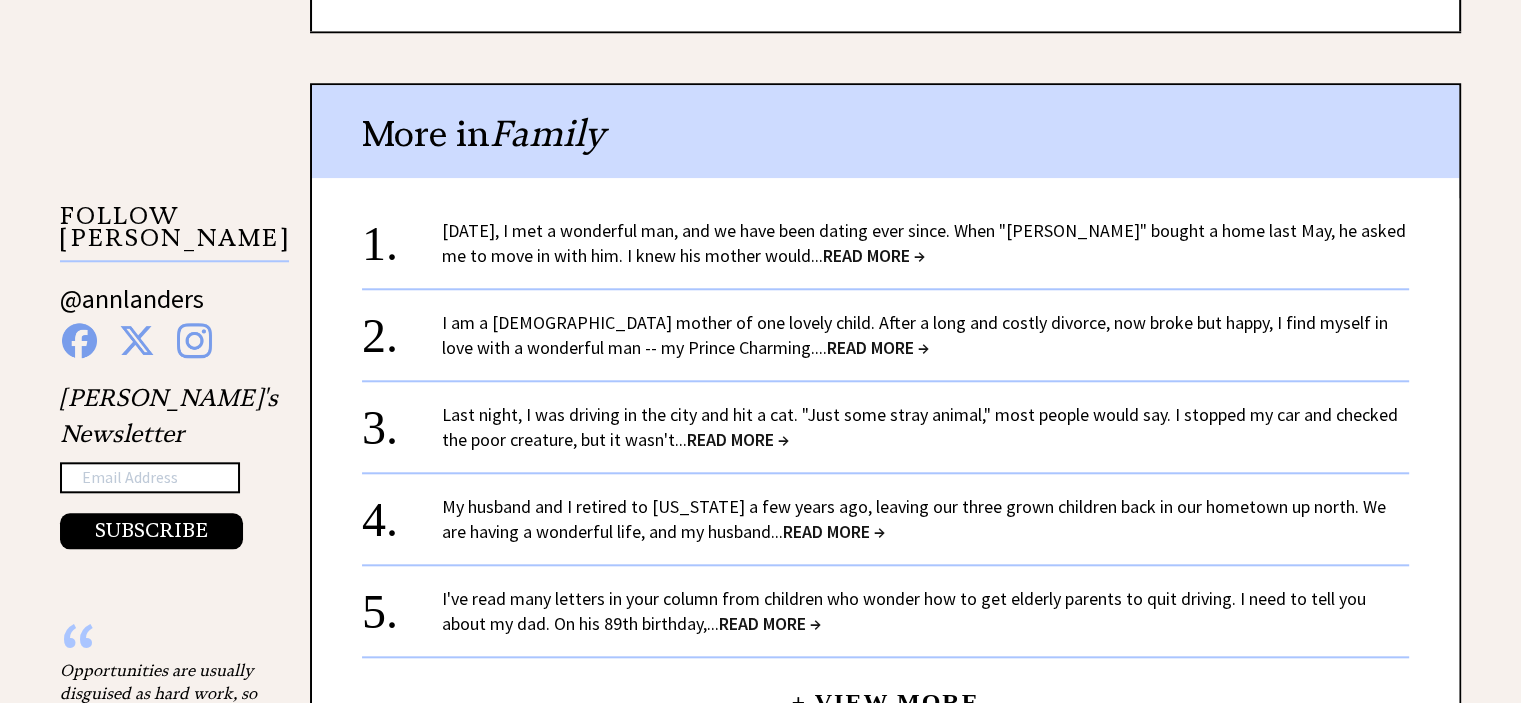 click on "READ MORE →" at bounding box center [874, 255] 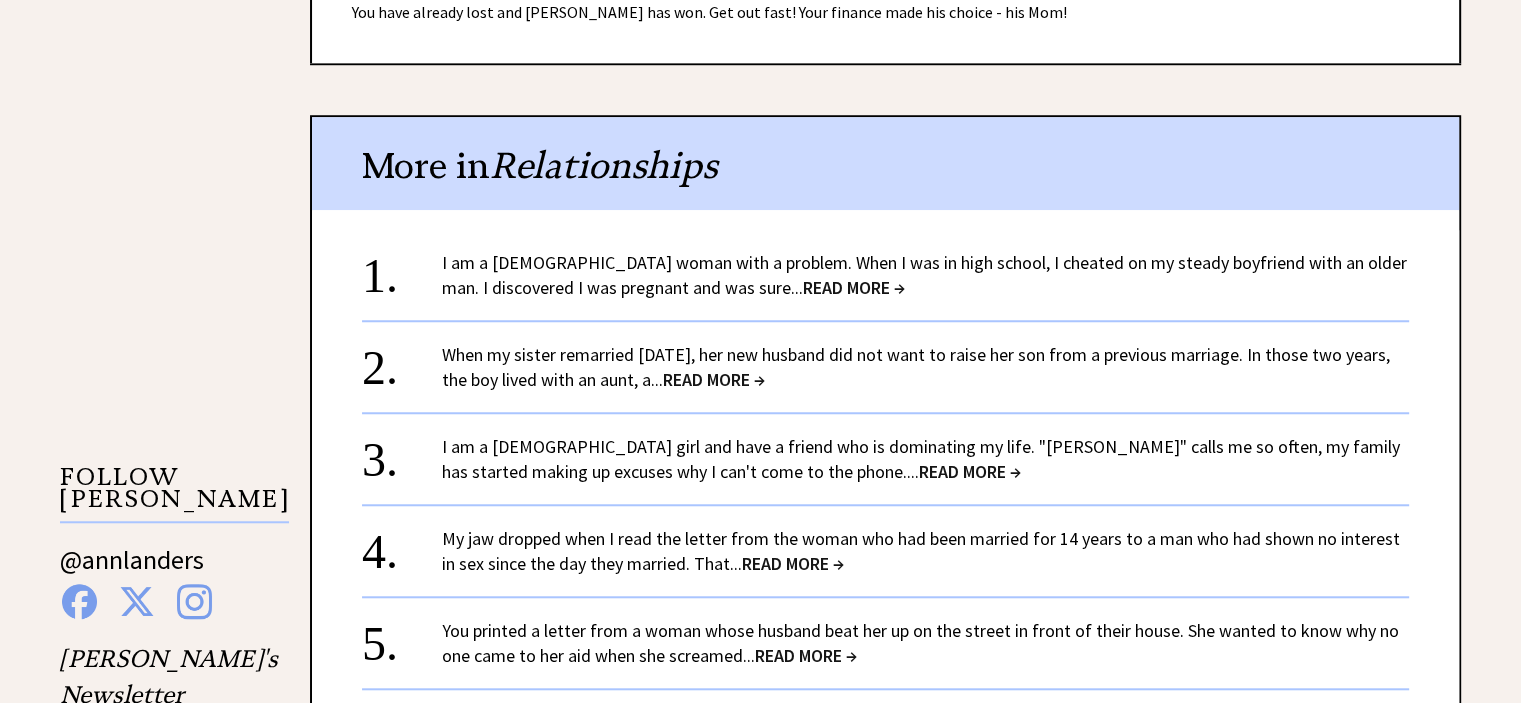 scroll, scrollTop: 1700, scrollLeft: 0, axis: vertical 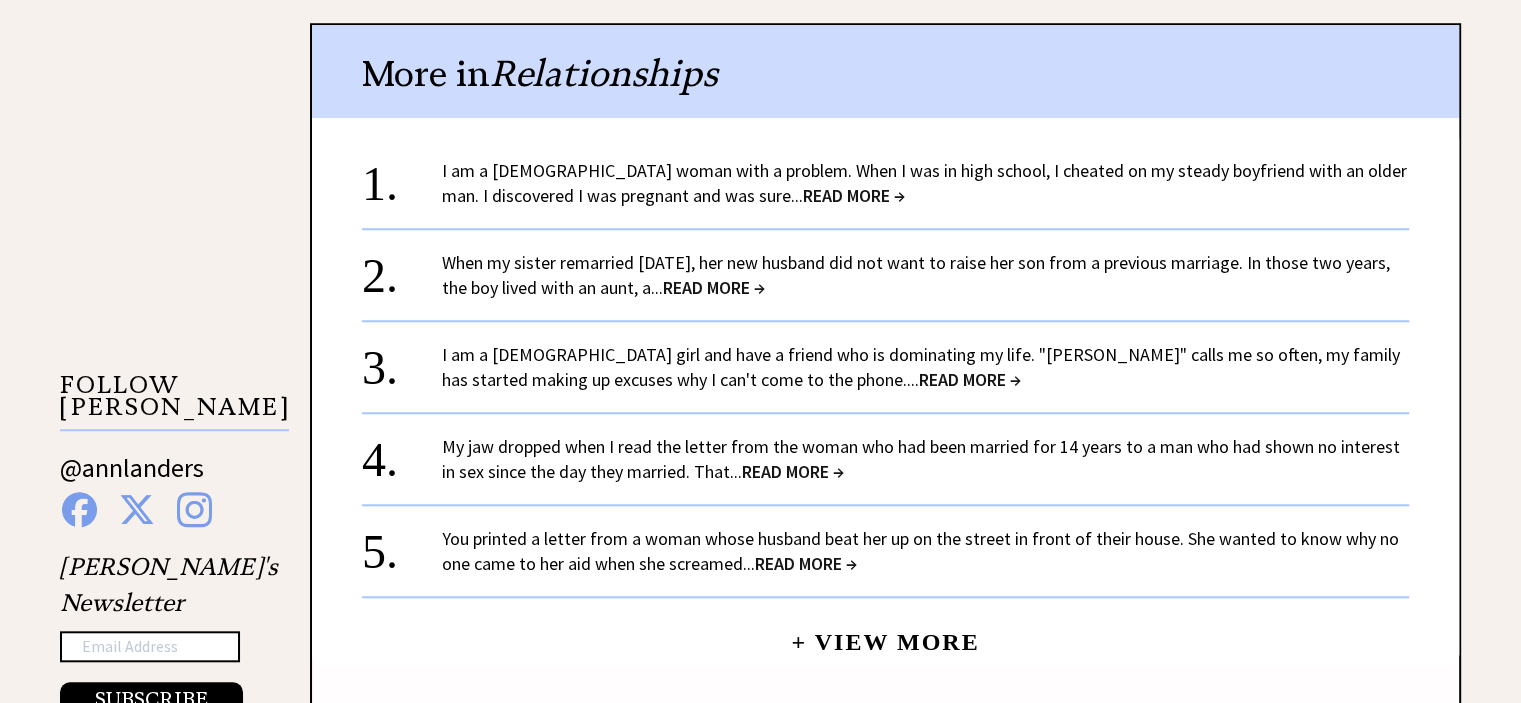 click on "READ MORE →" at bounding box center [854, 195] 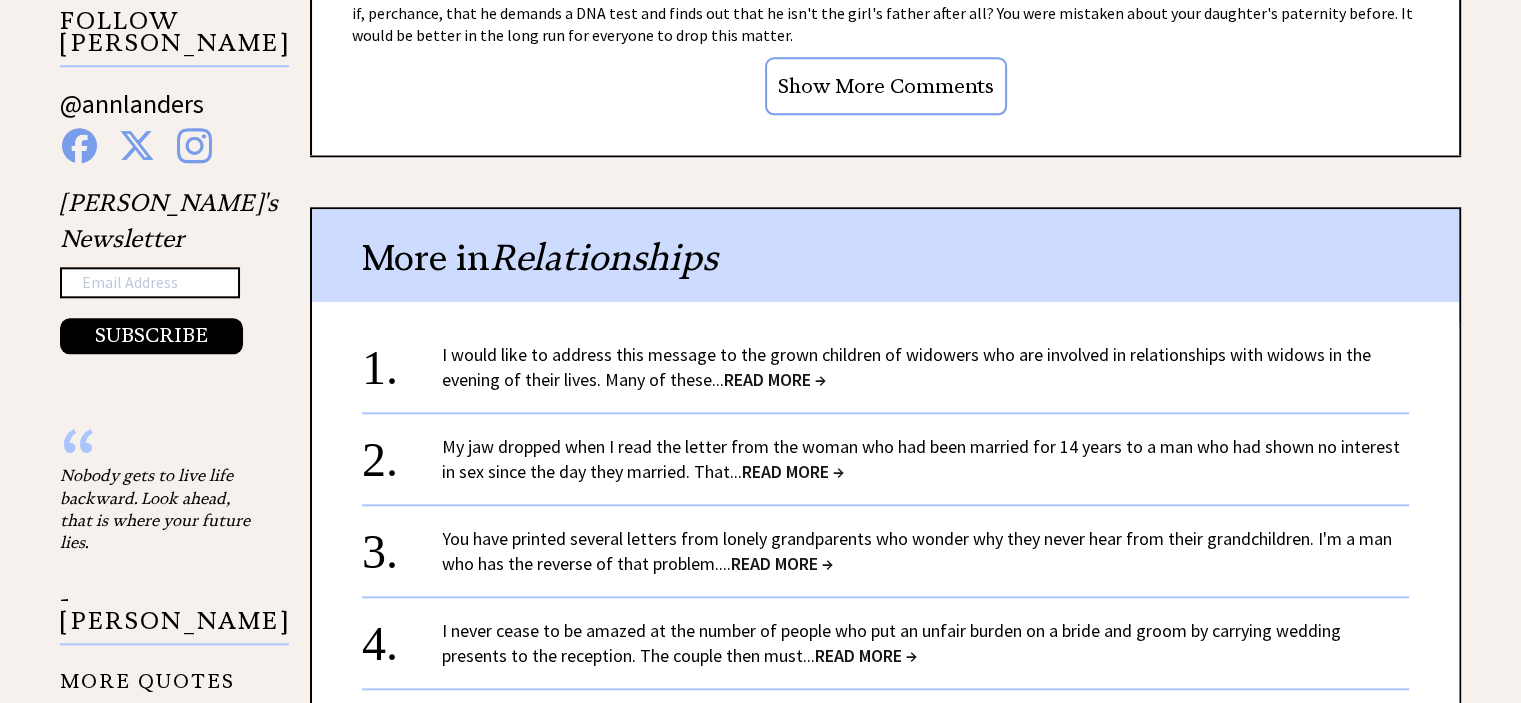 scroll, scrollTop: 2100, scrollLeft: 0, axis: vertical 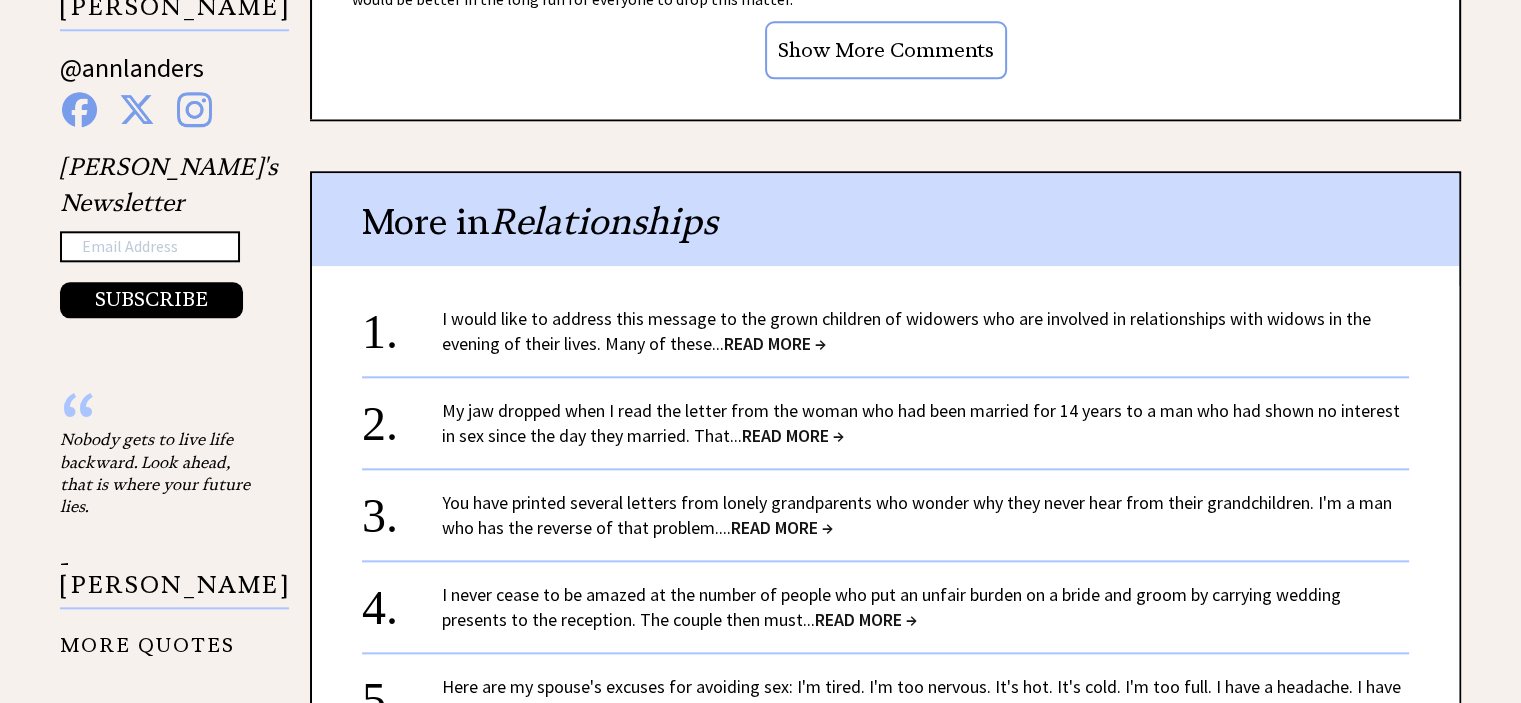click on "READ MORE →" at bounding box center (793, 435) 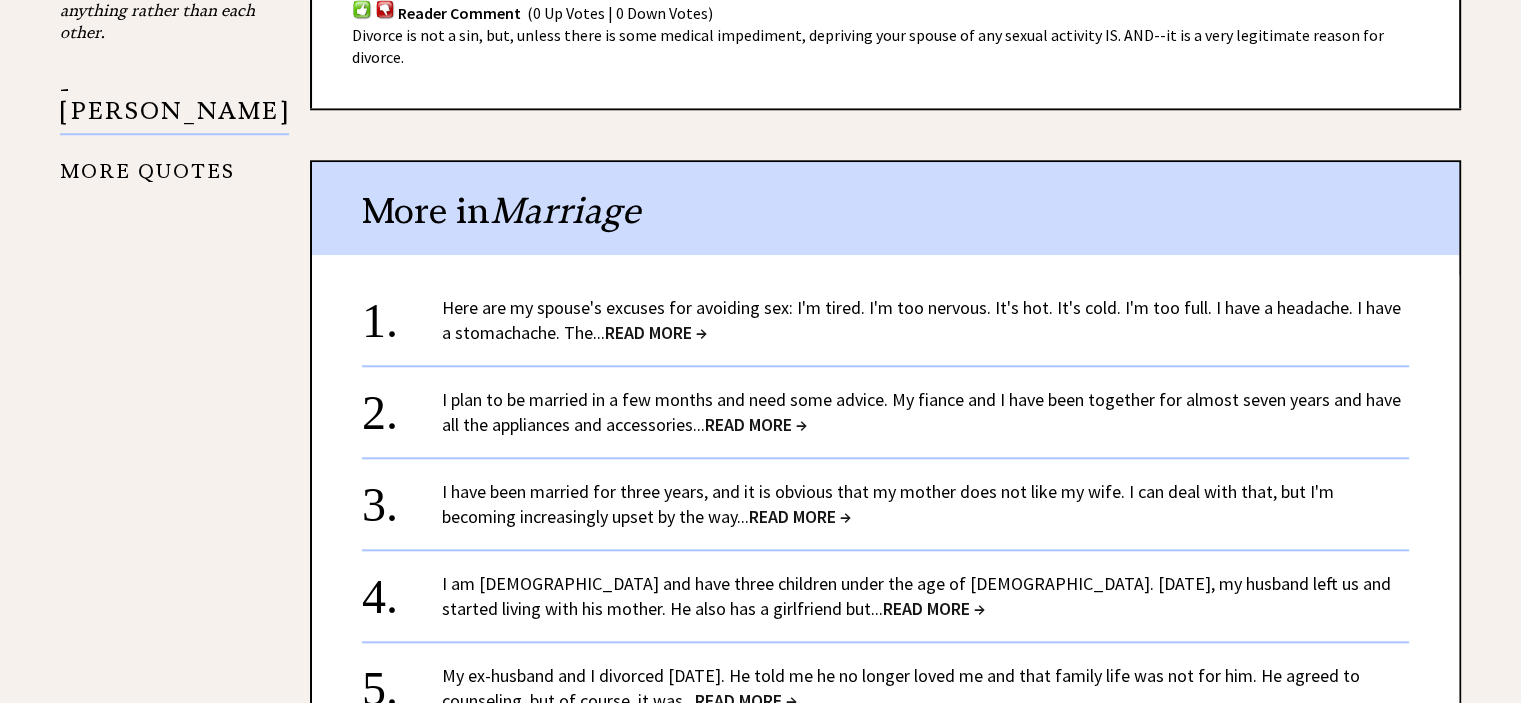 scroll, scrollTop: 2000, scrollLeft: 0, axis: vertical 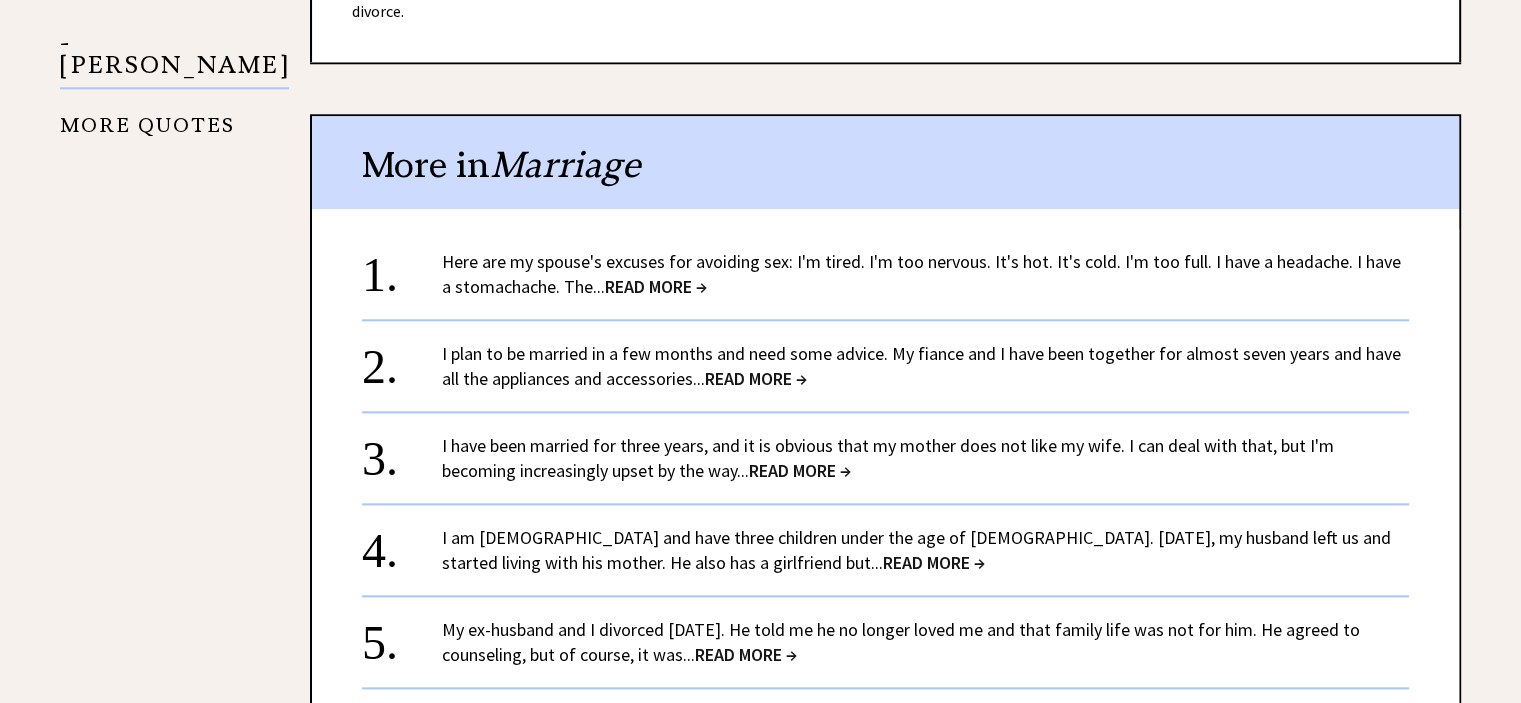 click on "READ MORE →" at bounding box center [656, 286] 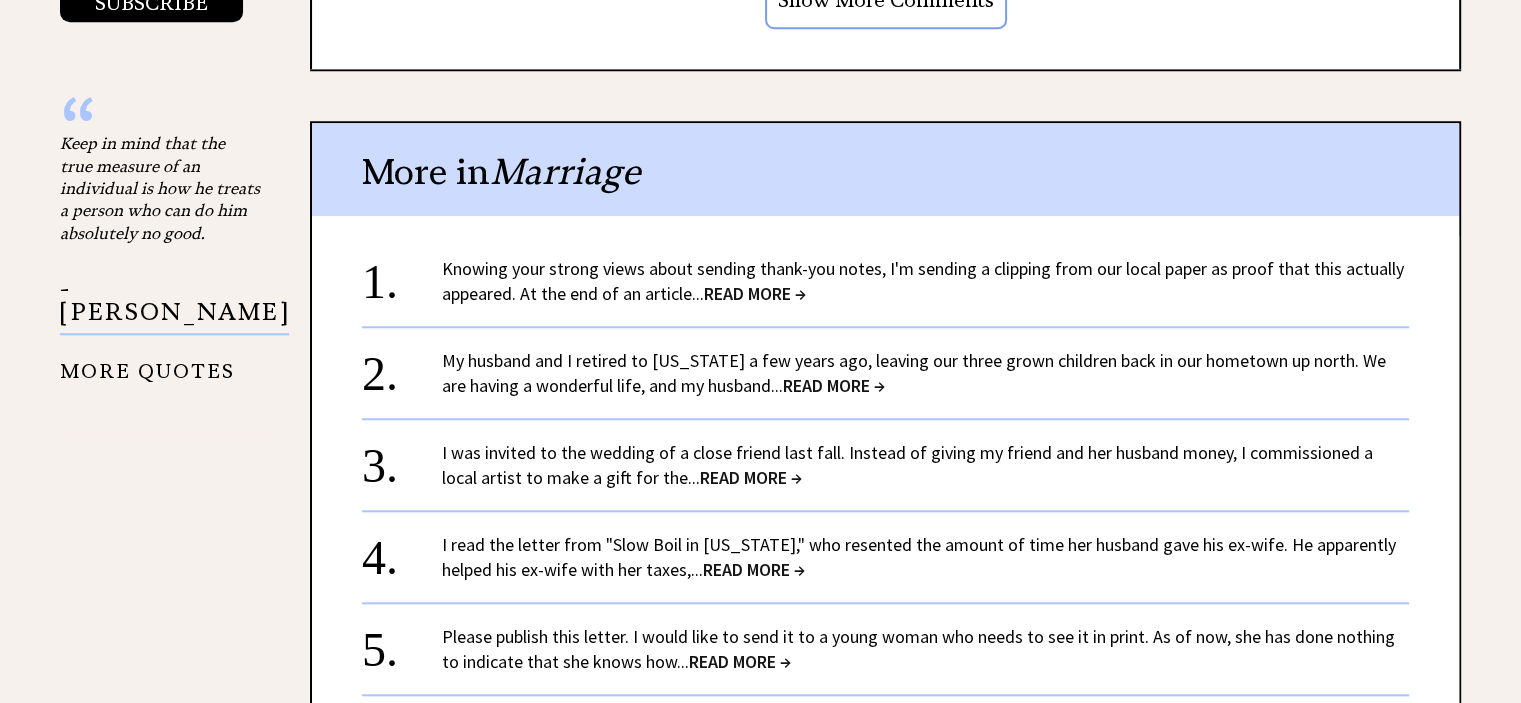 scroll, scrollTop: 1900, scrollLeft: 0, axis: vertical 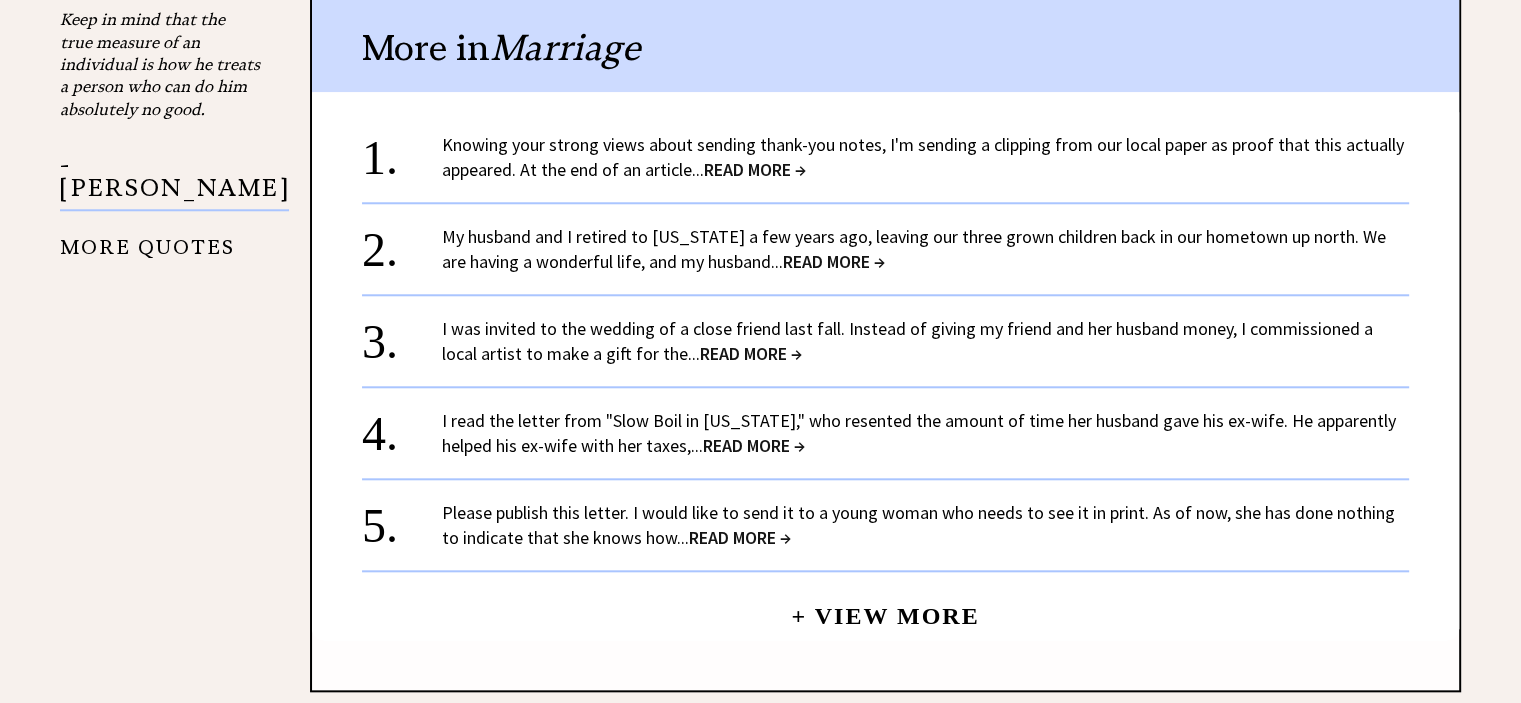 click on "READ MORE →" at bounding box center [751, 353] 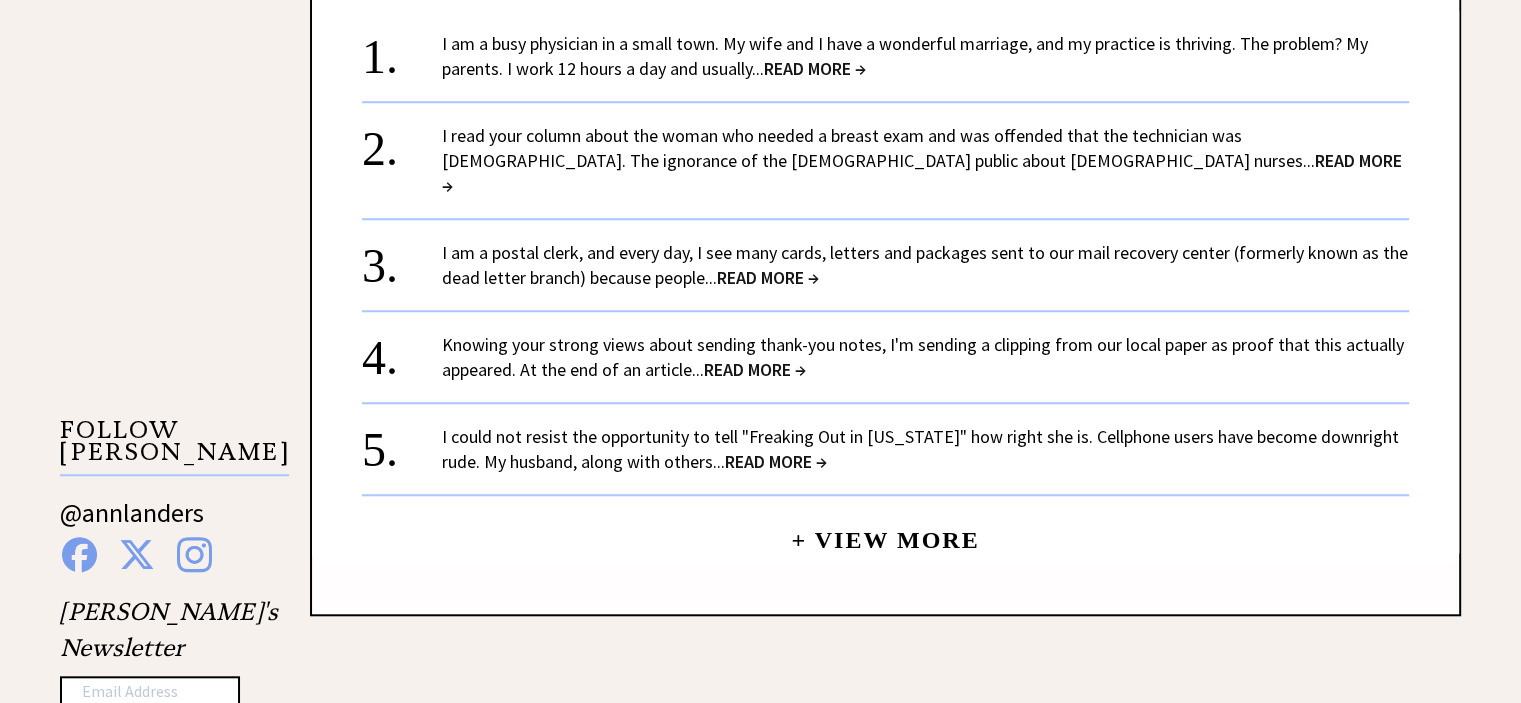 scroll, scrollTop: 1700, scrollLeft: 0, axis: vertical 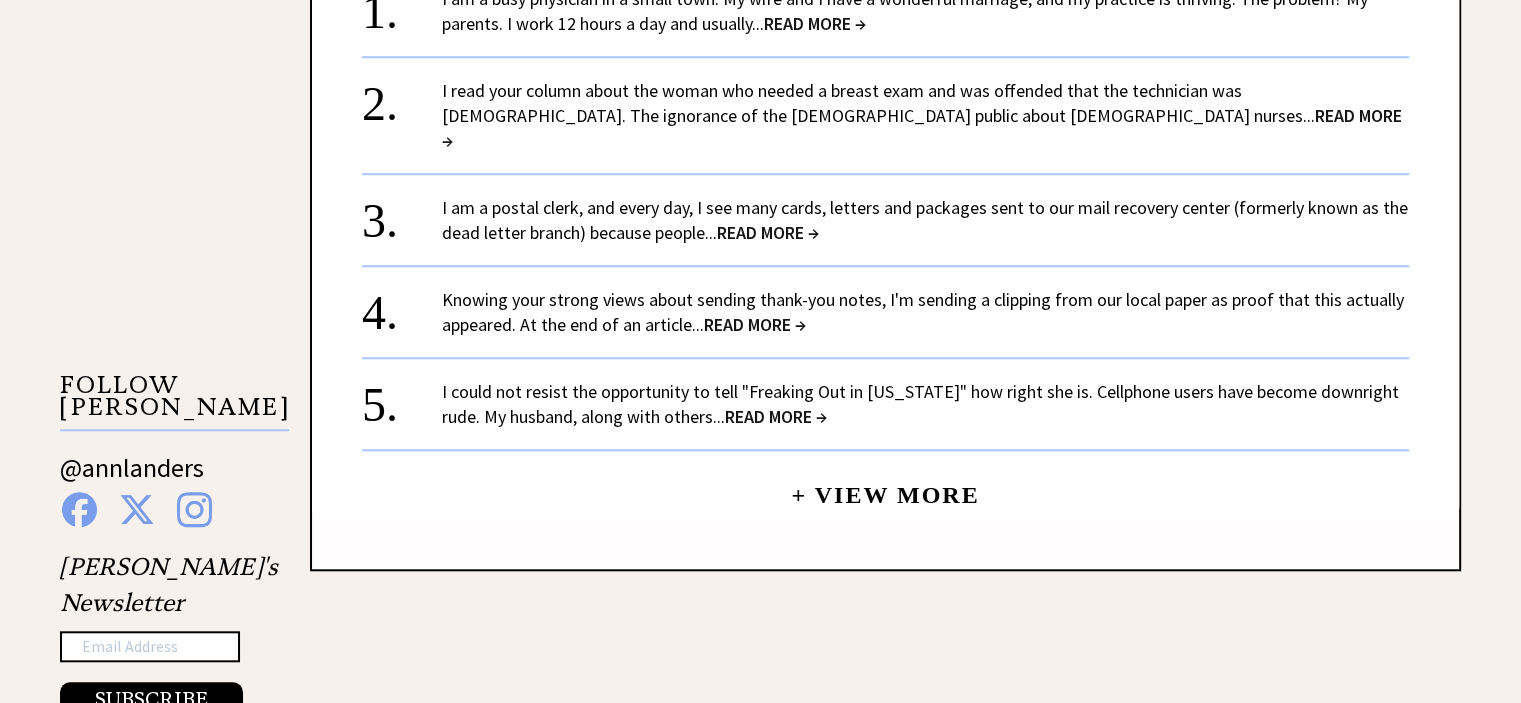 click on "READ MORE →" at bounding box center (776, 416) 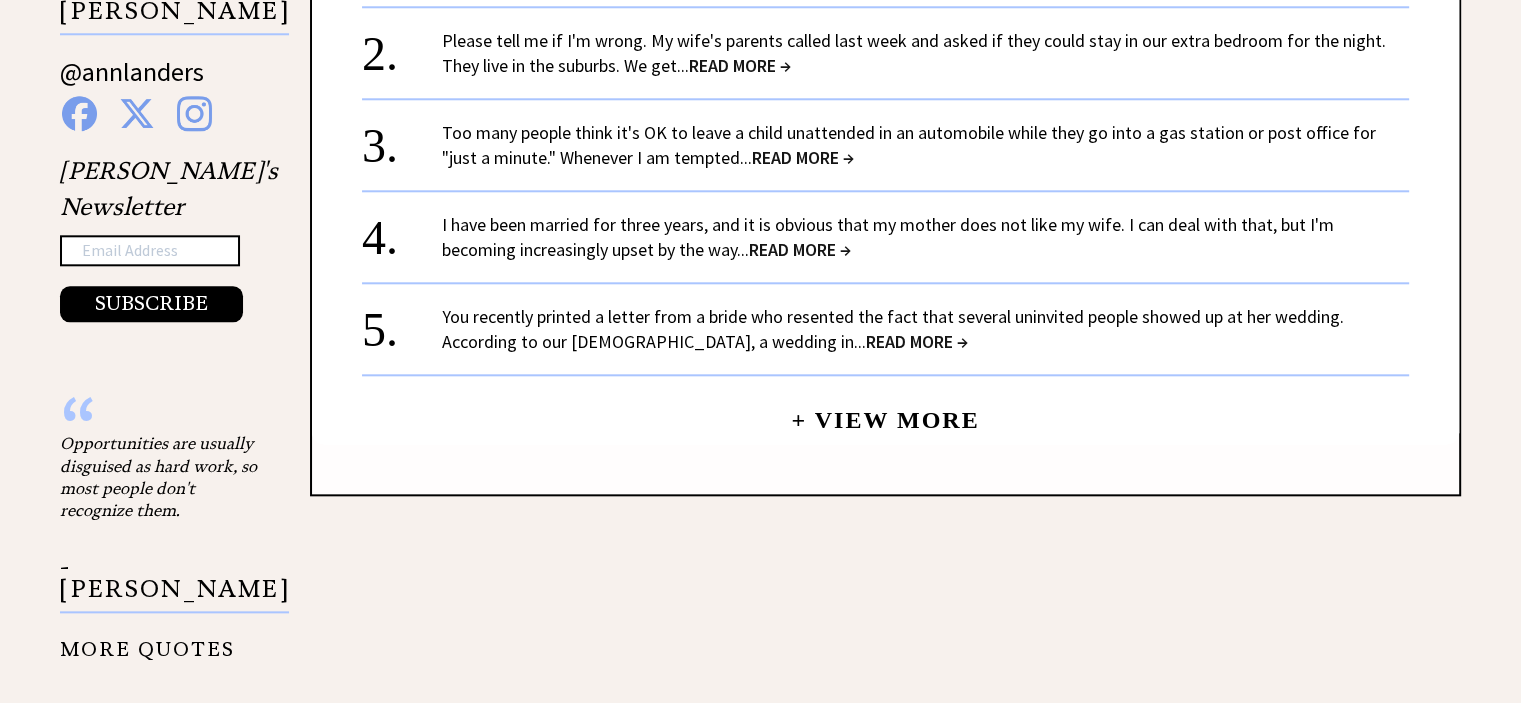 scroll, scrollTop: 2100, scrollLeft: 0, axis: vertical 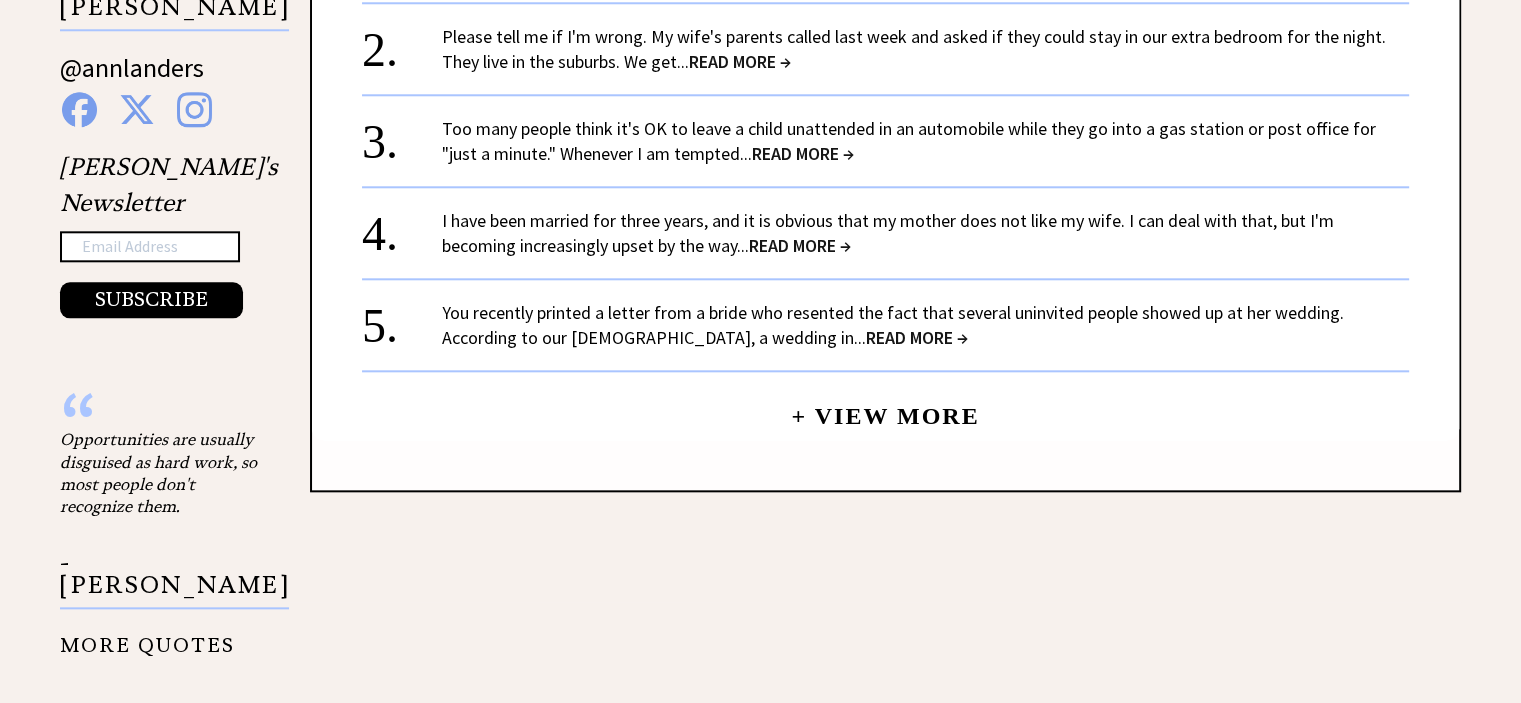 click on "READ MORE →" at bounding box center [917, 337] 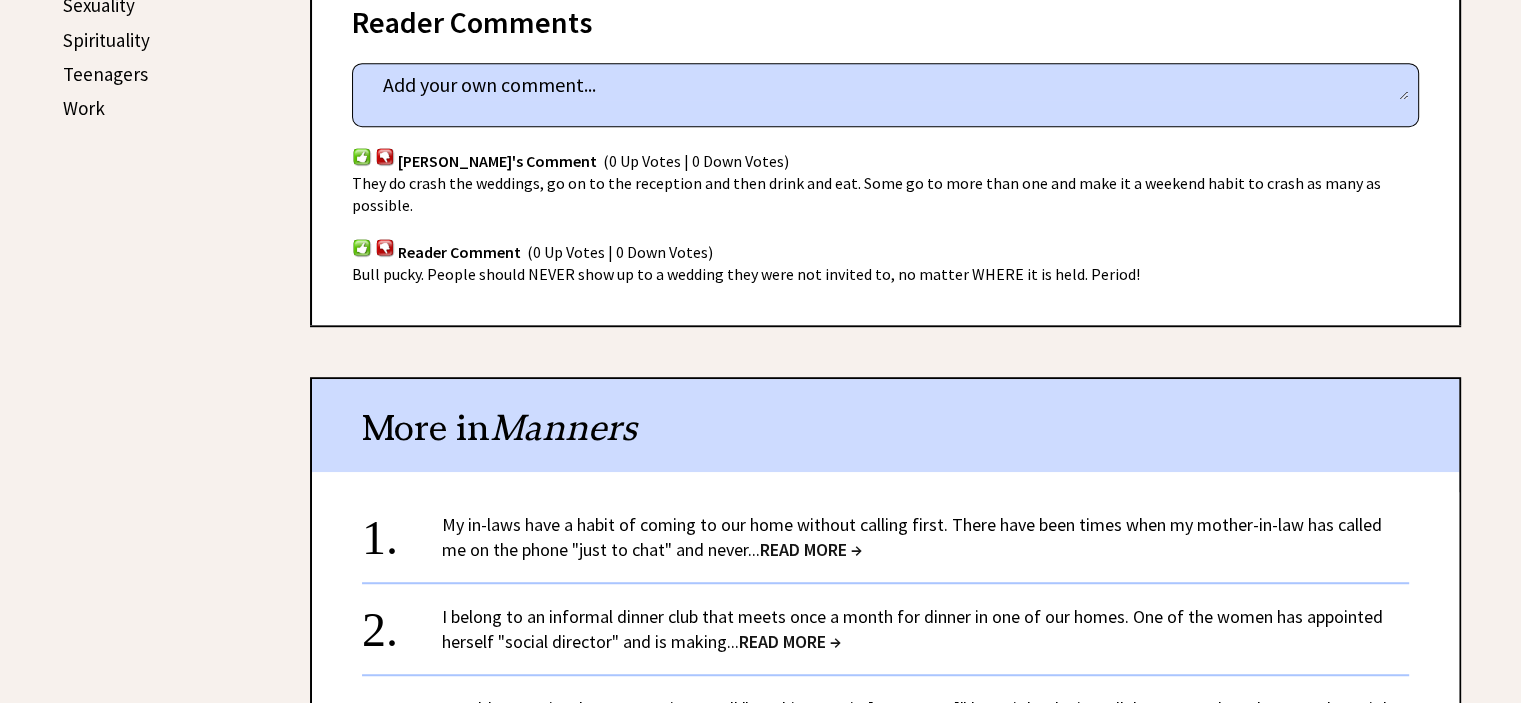 scroll, scrollTop: 1400, scrollLeft: 0, axis: vertical 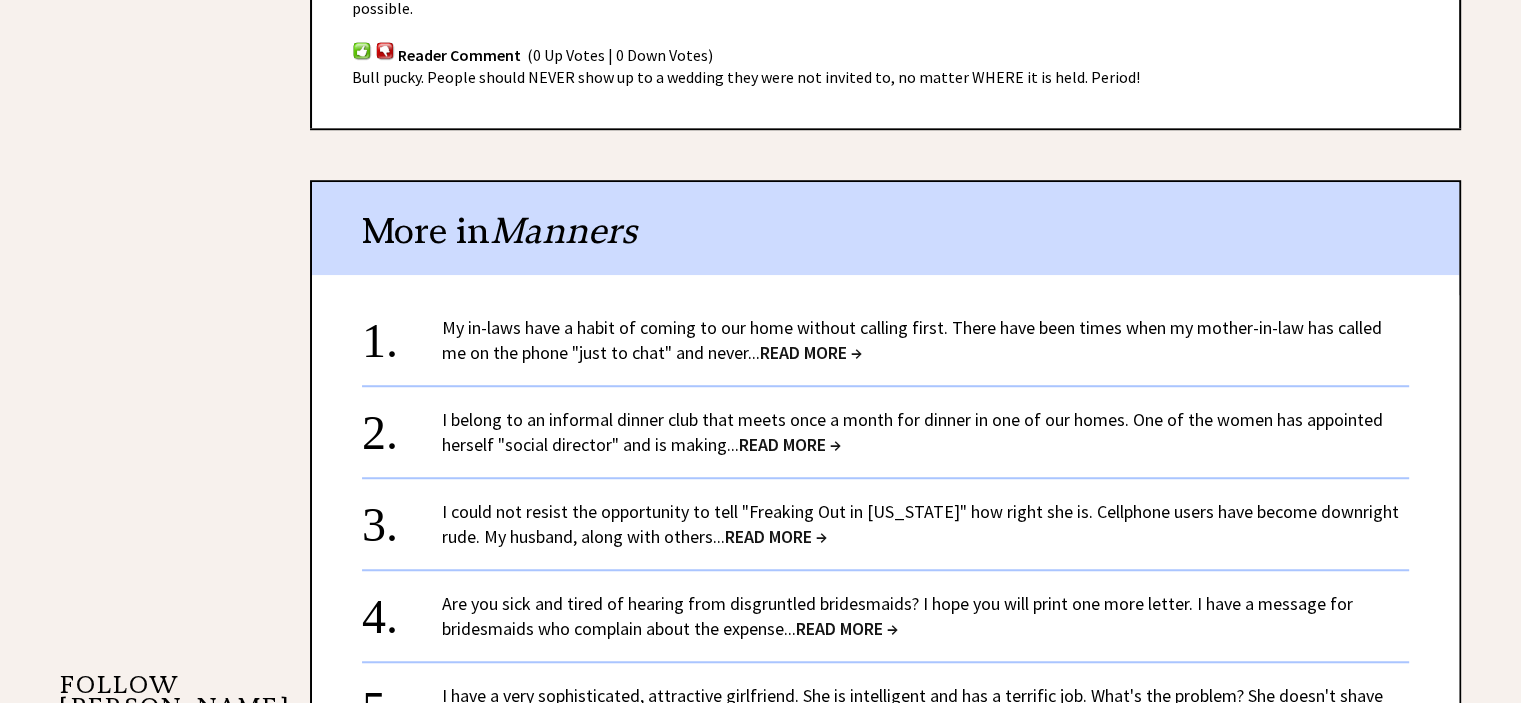 click on "READ MORE →" at bounding box center [811, 352] 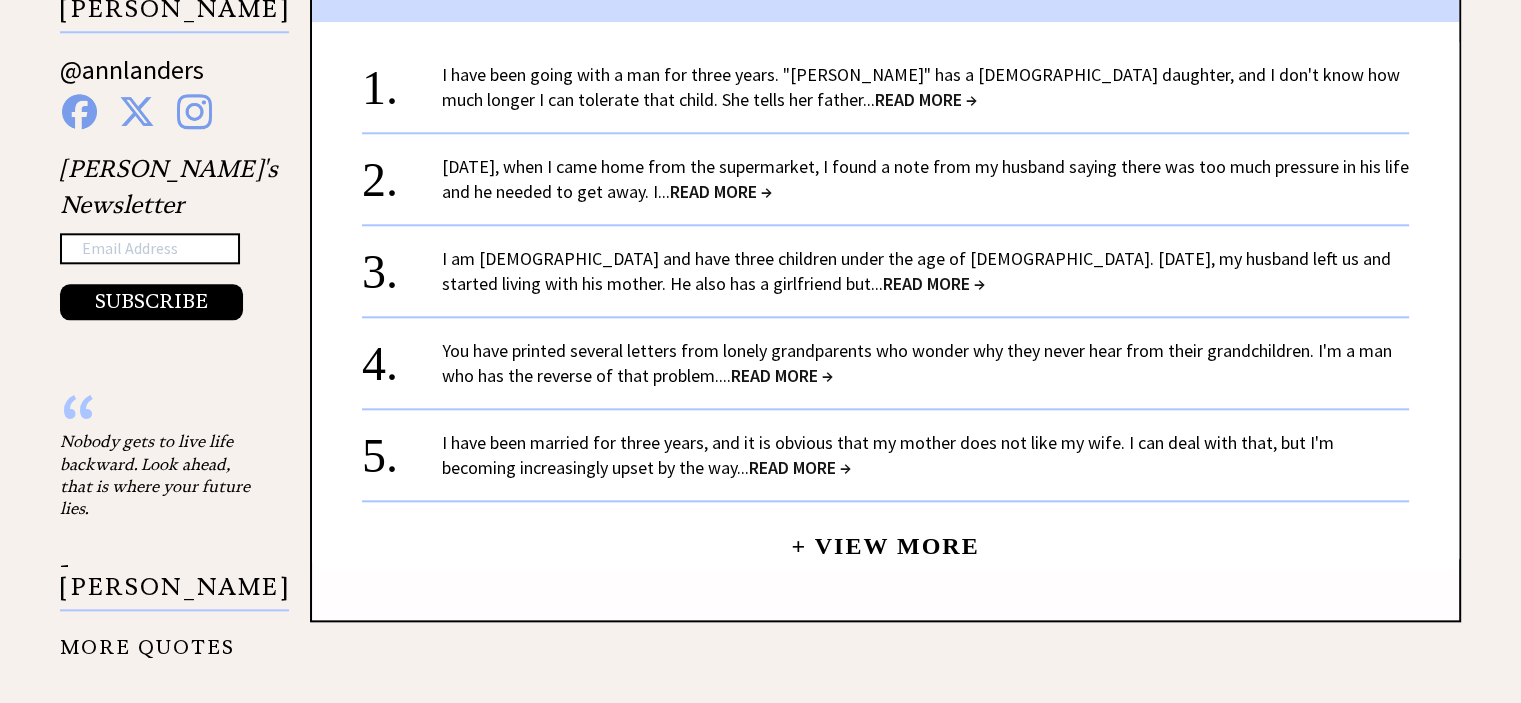 scroll, scrollTop: 2100, scrollLeft: 0, axis: vertical 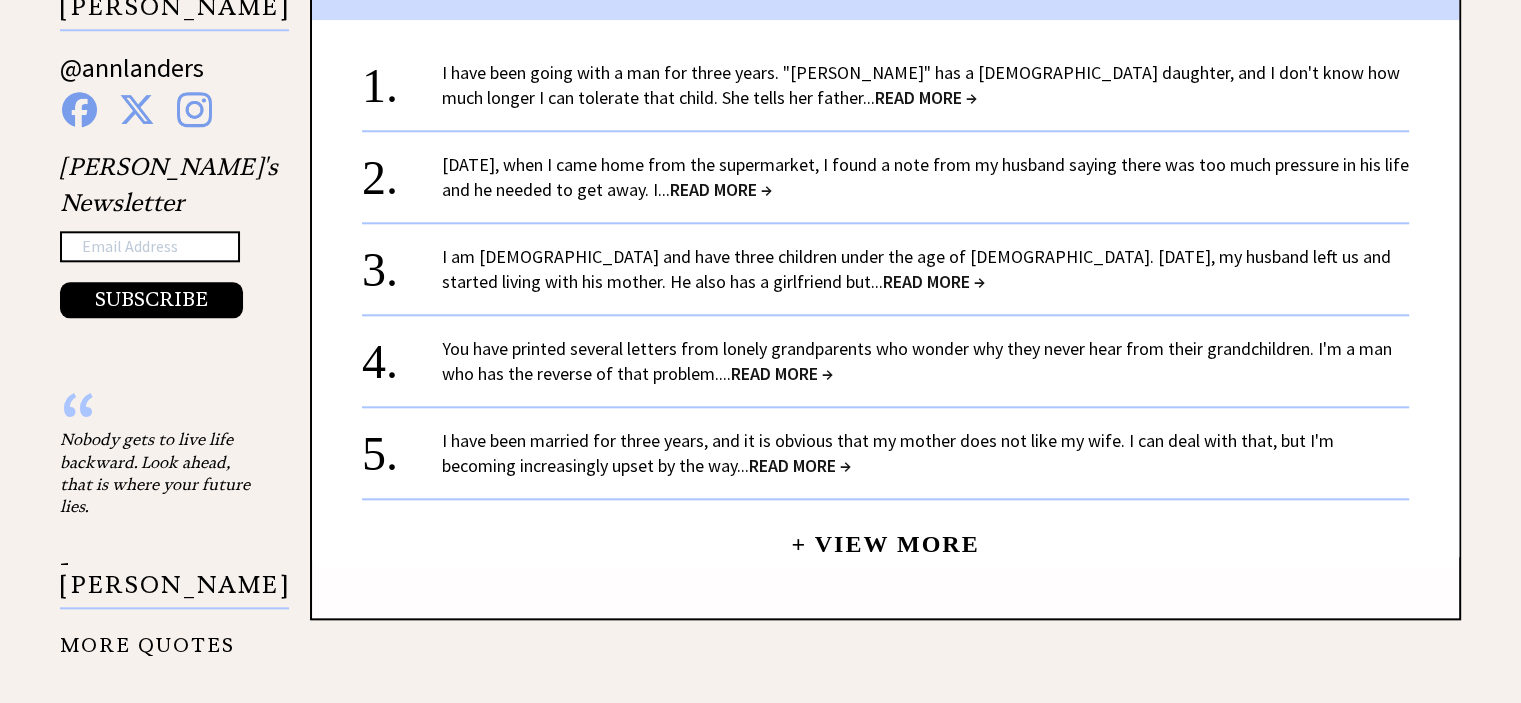 click on "+ View More" at bounding box center [885, 535] 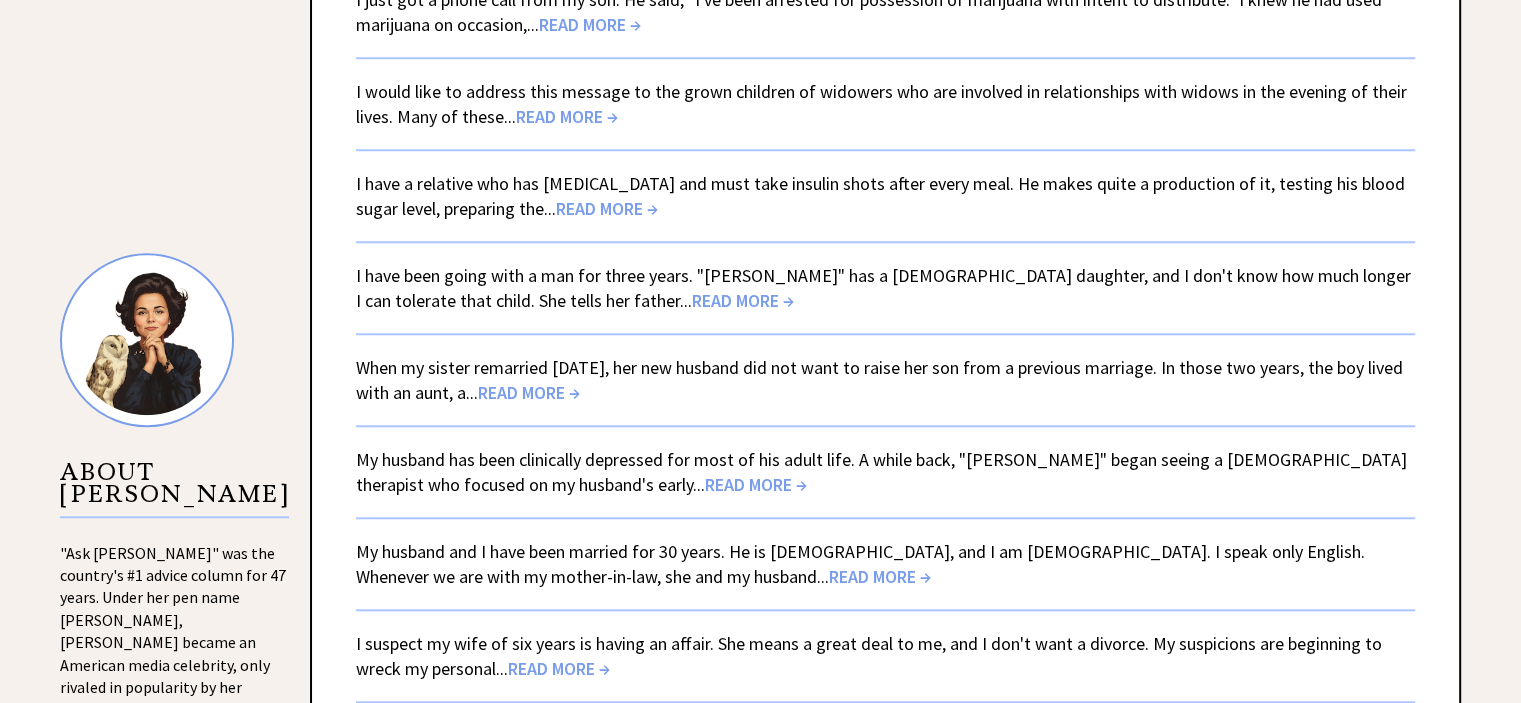 scroll, scrollTop: 1800, scrollLeft: 0, axis: vertical 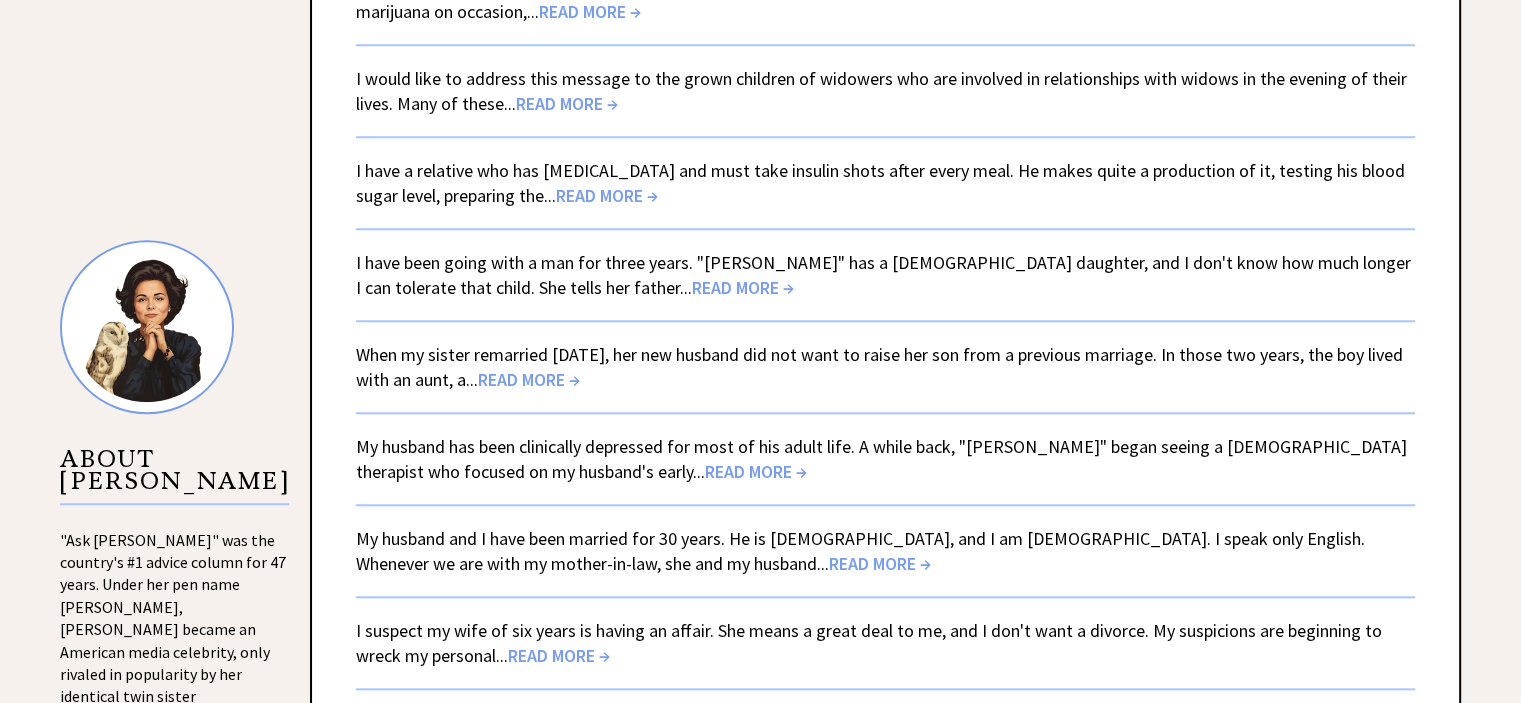 click on "READ MORE →" at bounding box center [743, 287] 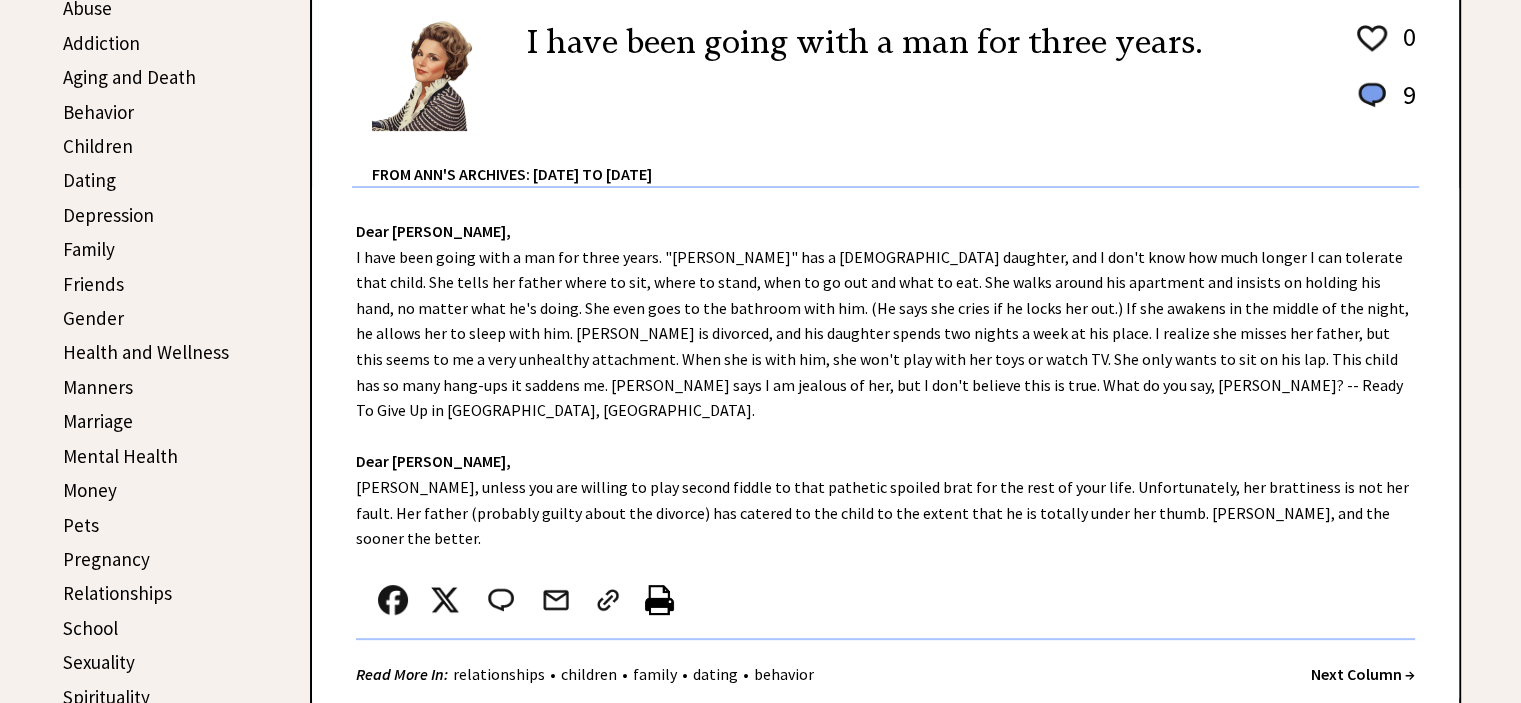 scroll, scrollTop: 600, scrollLeft: 0, axis: vertical 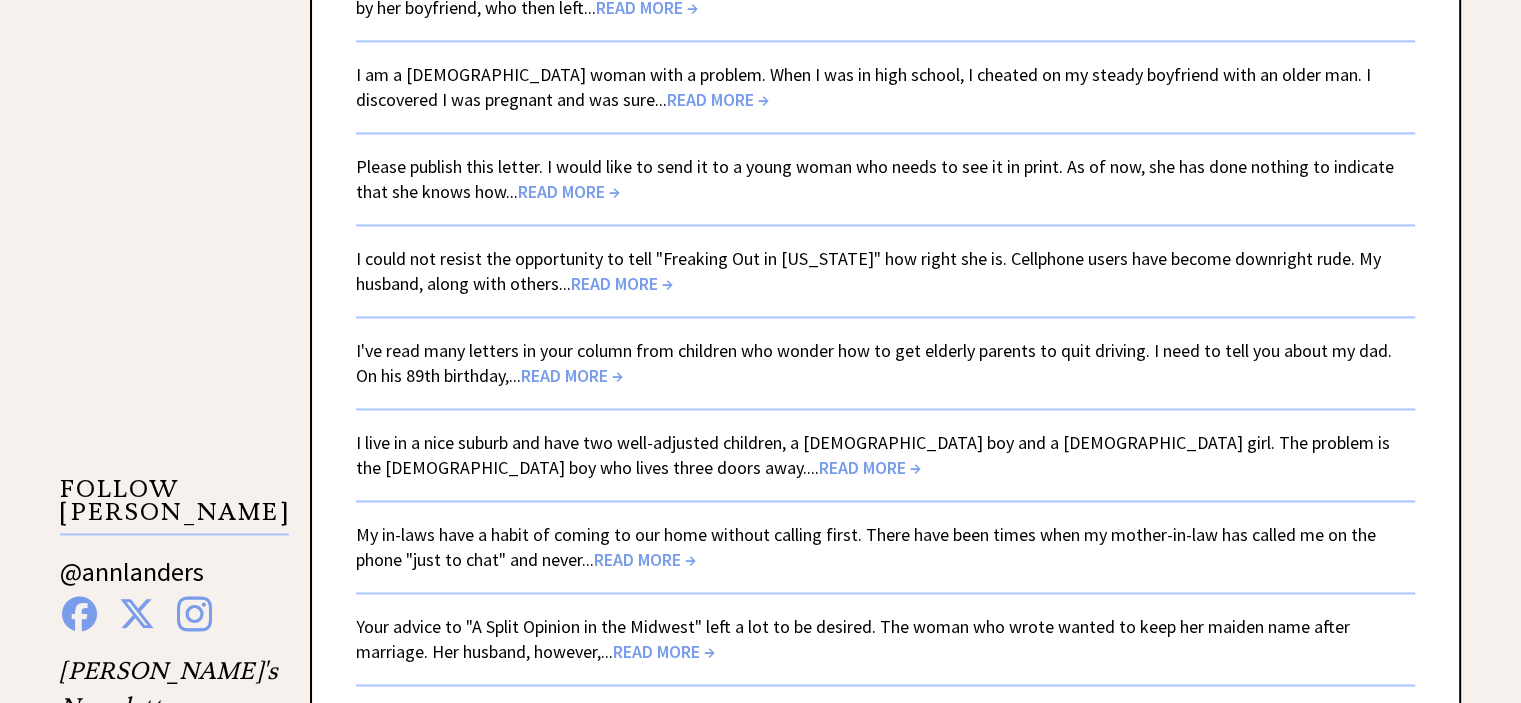 click on "READ MORE →" at bounding box center [569, 191] 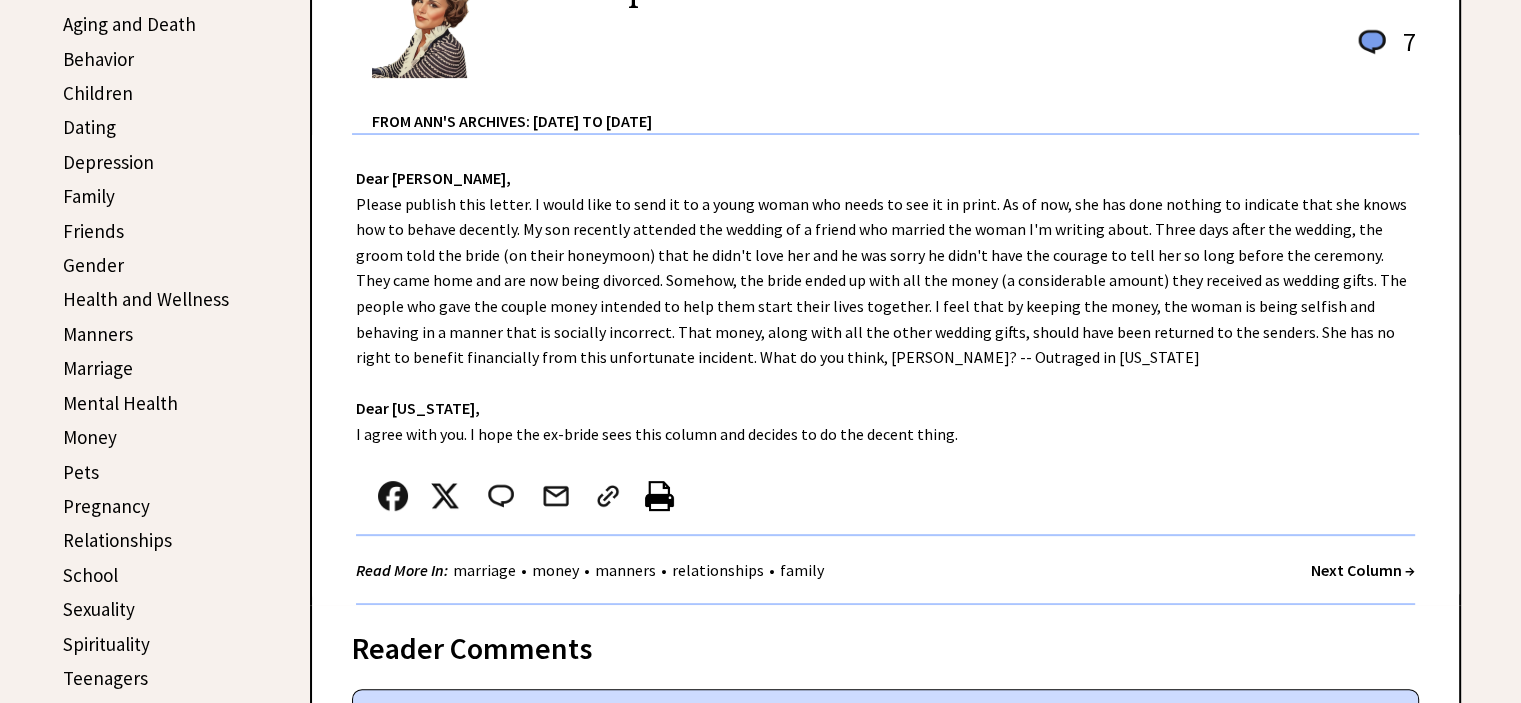scroll, scrollTop: 600, scrollLeft: 0, axis: vertical 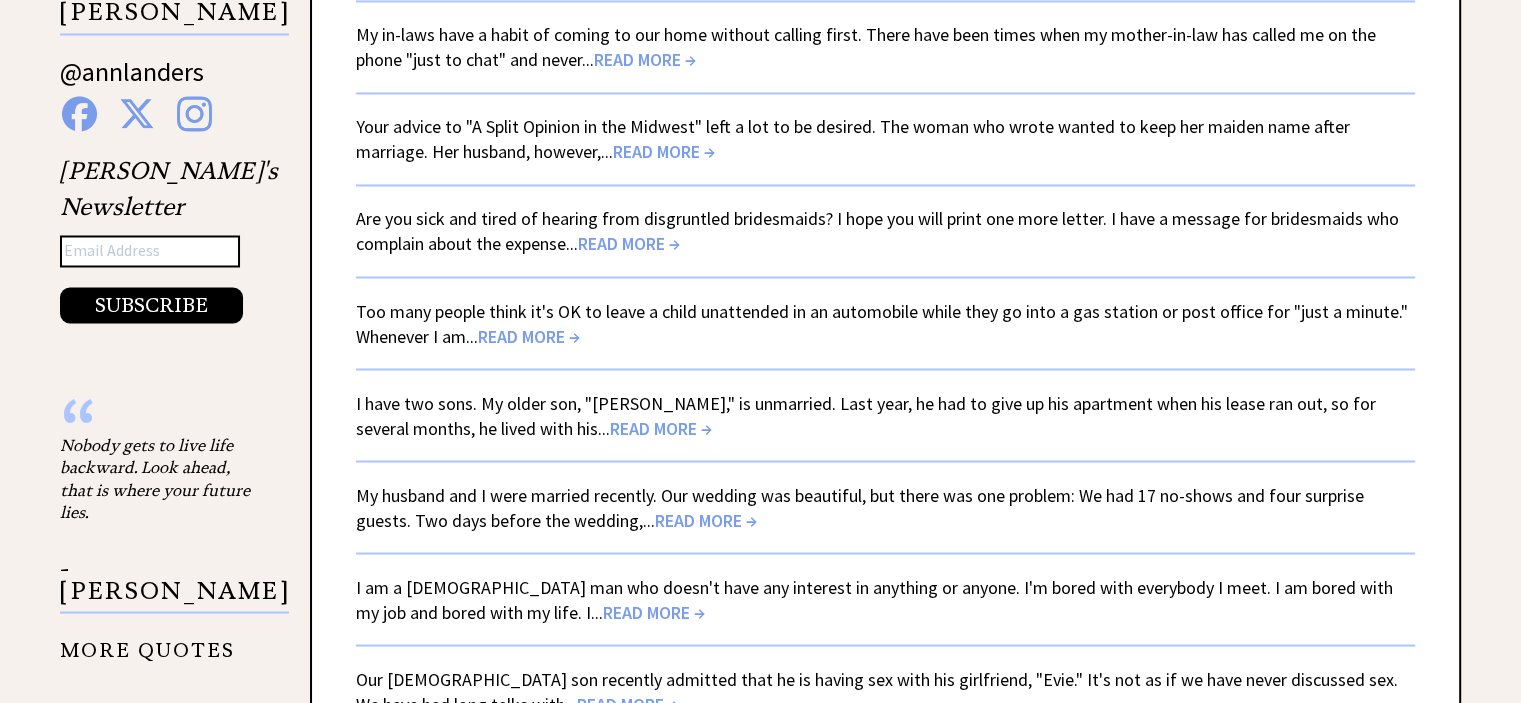 click on "READ MORE →" at bounding box center (629, 243) 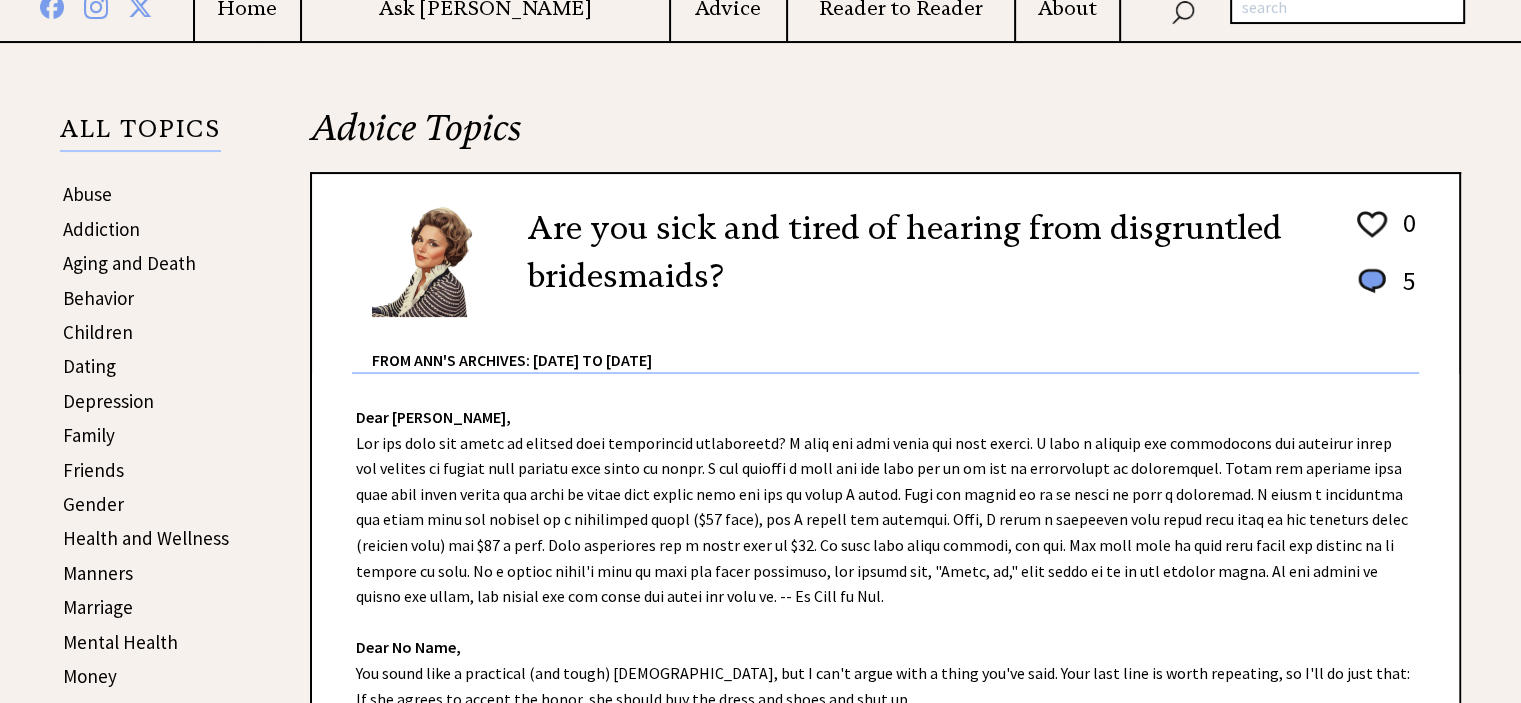scroll, scrollTop: 500, scrollLeft: 0, axis: vertical 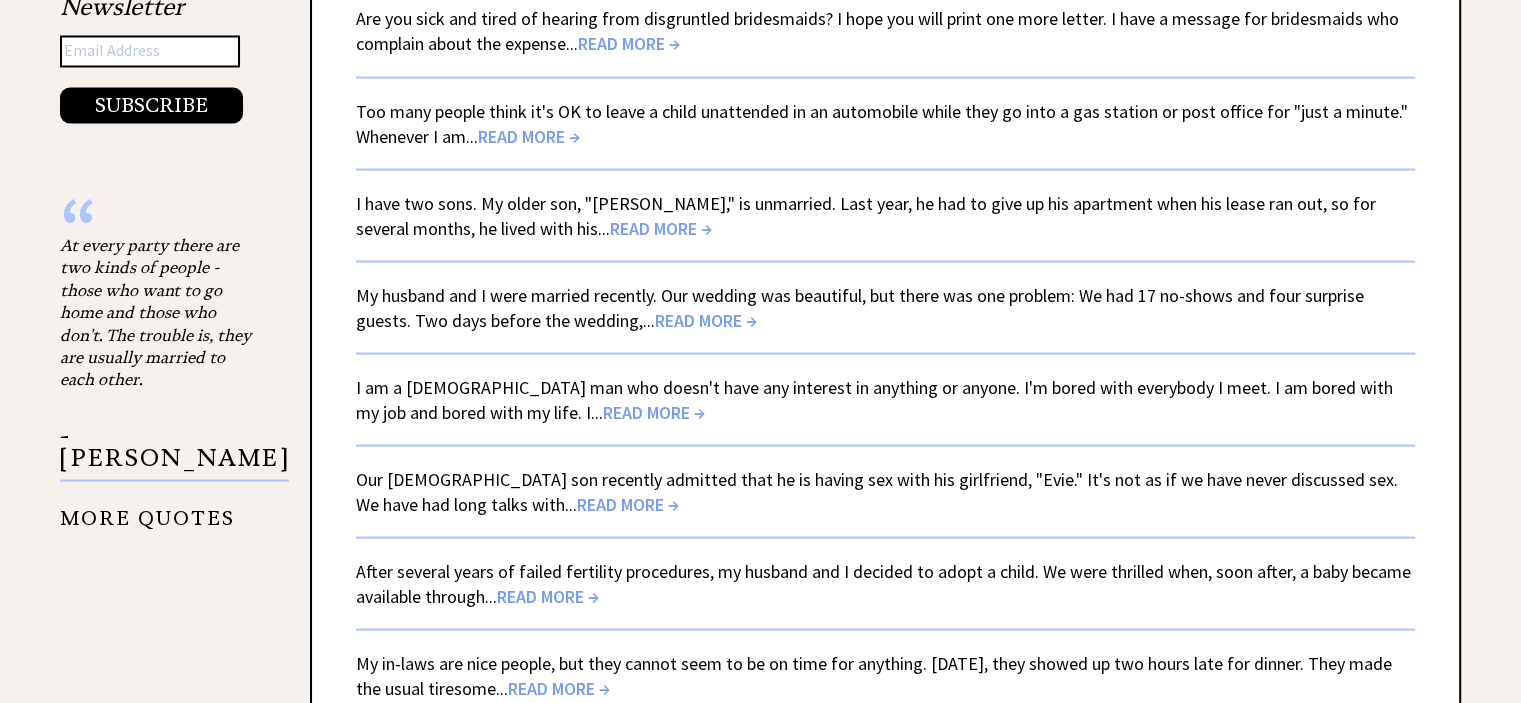 click on "READ MORE →" at bounding box center [706, 319] 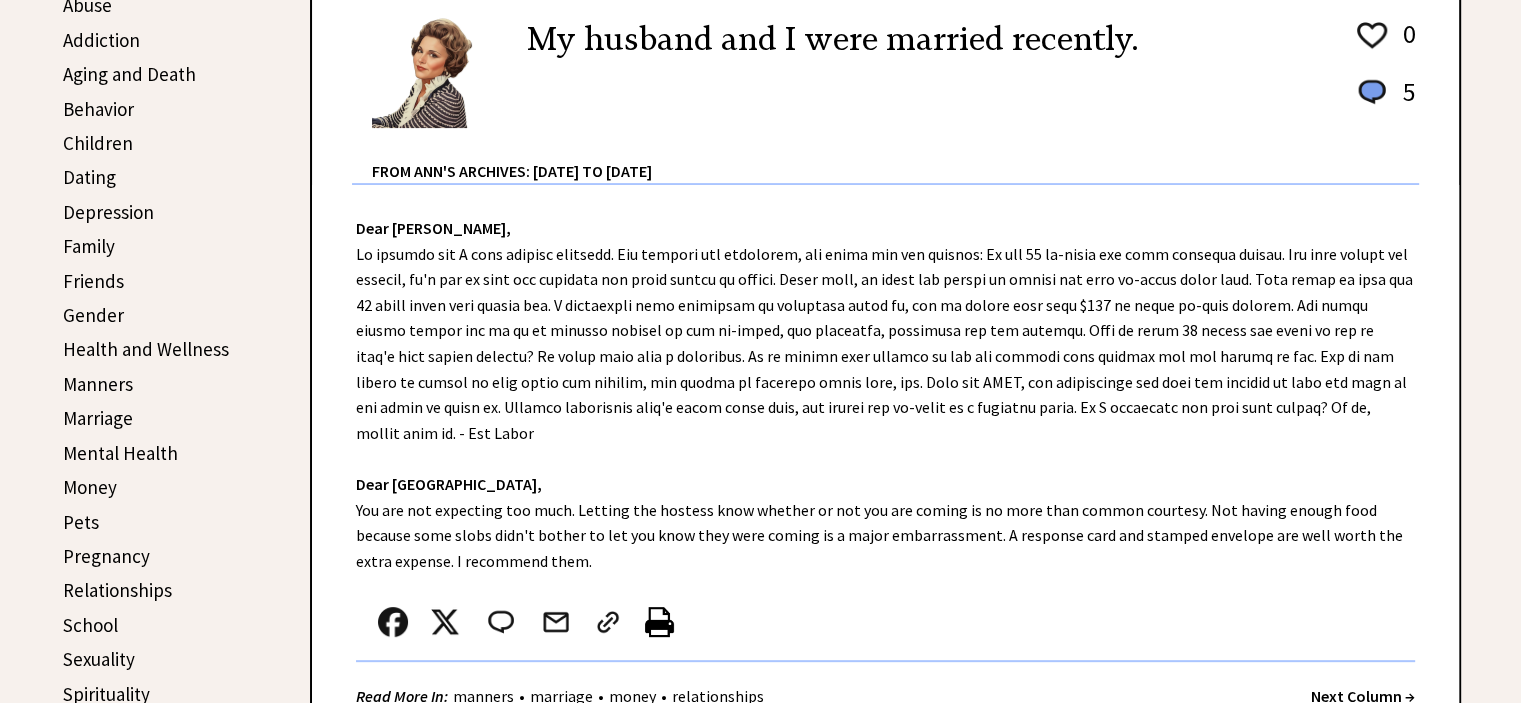 scroll, scrollTop: 600, scrollLeft: 0, axis: vertical 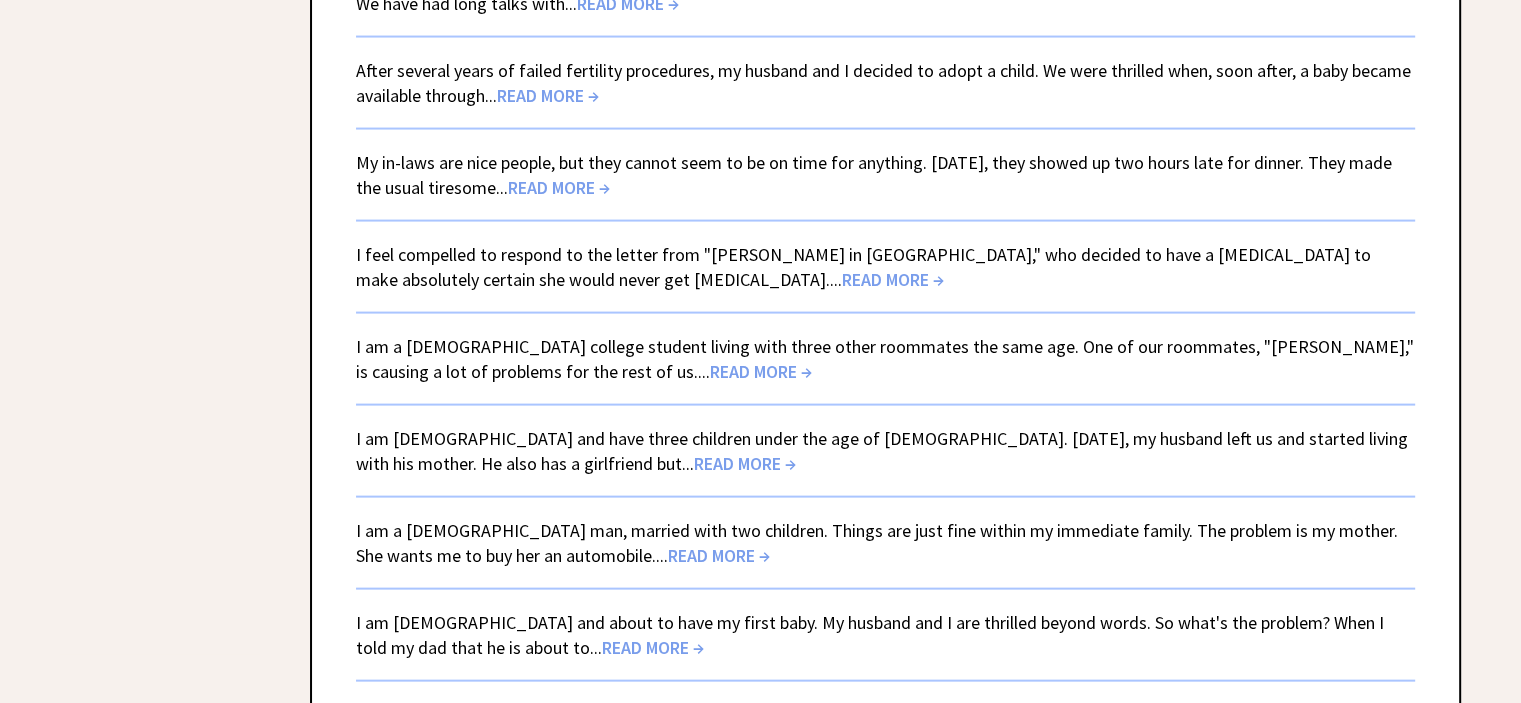 click on "READ MORE →" at bounding box center [559, 187] 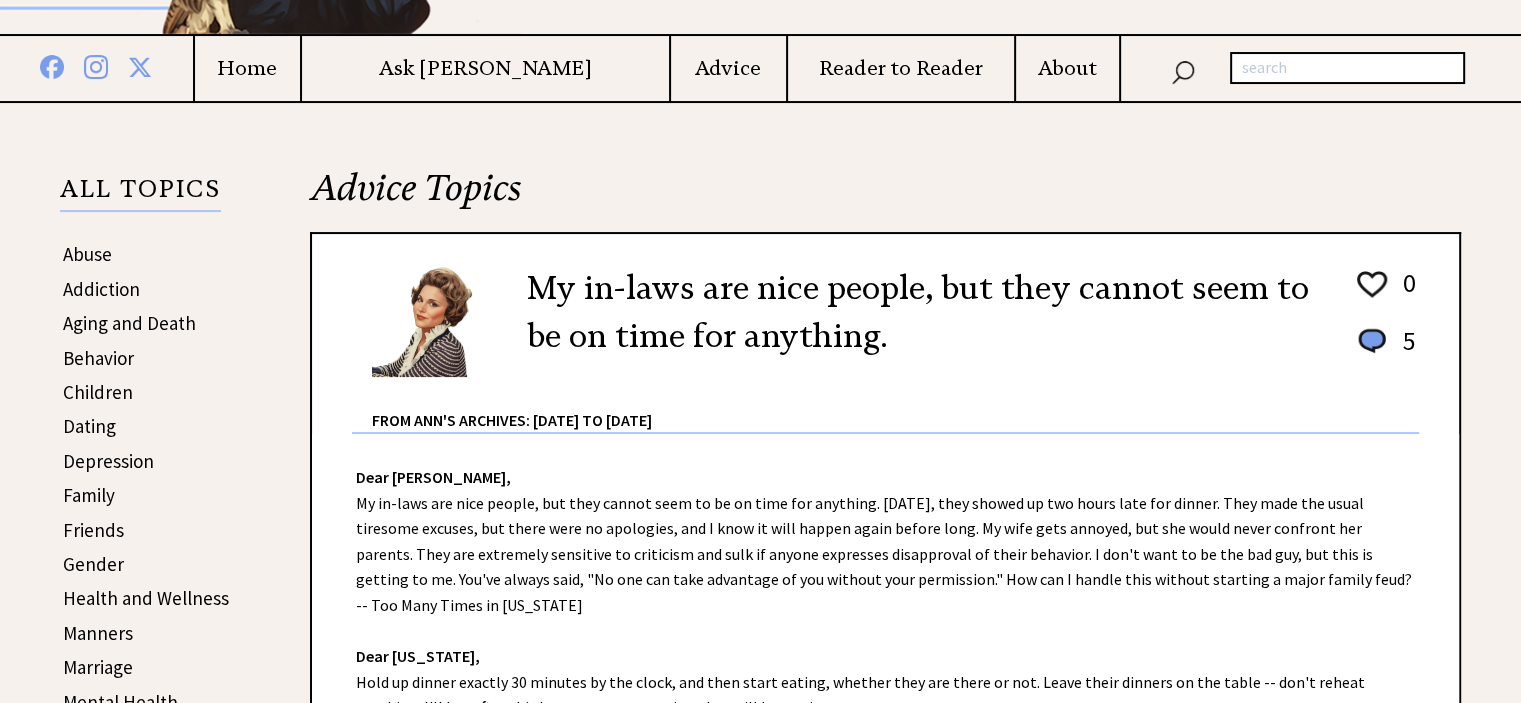 scroll, scrollTop: 400, scrollLeft: 0, axis: vertical 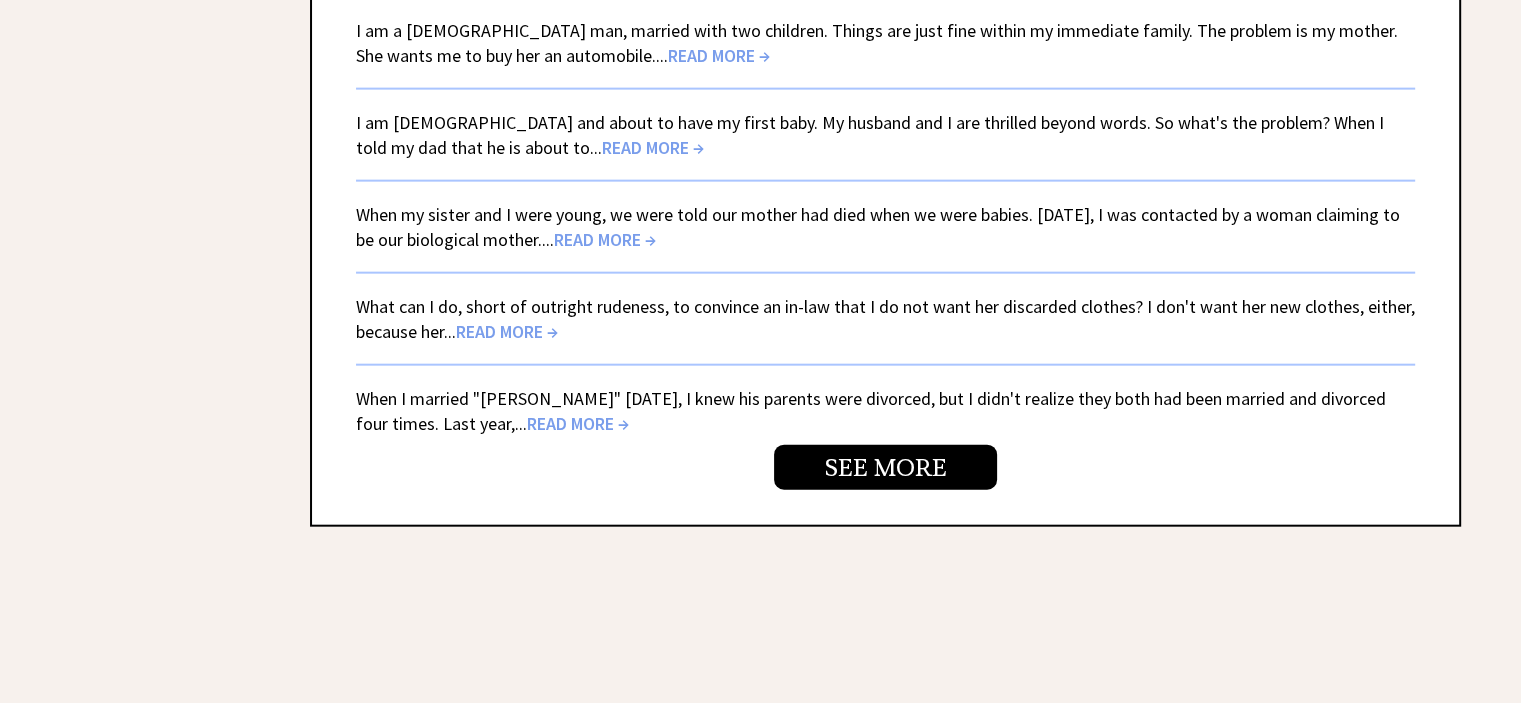 click on "READ MORE →" at bounding box center [605, 239] 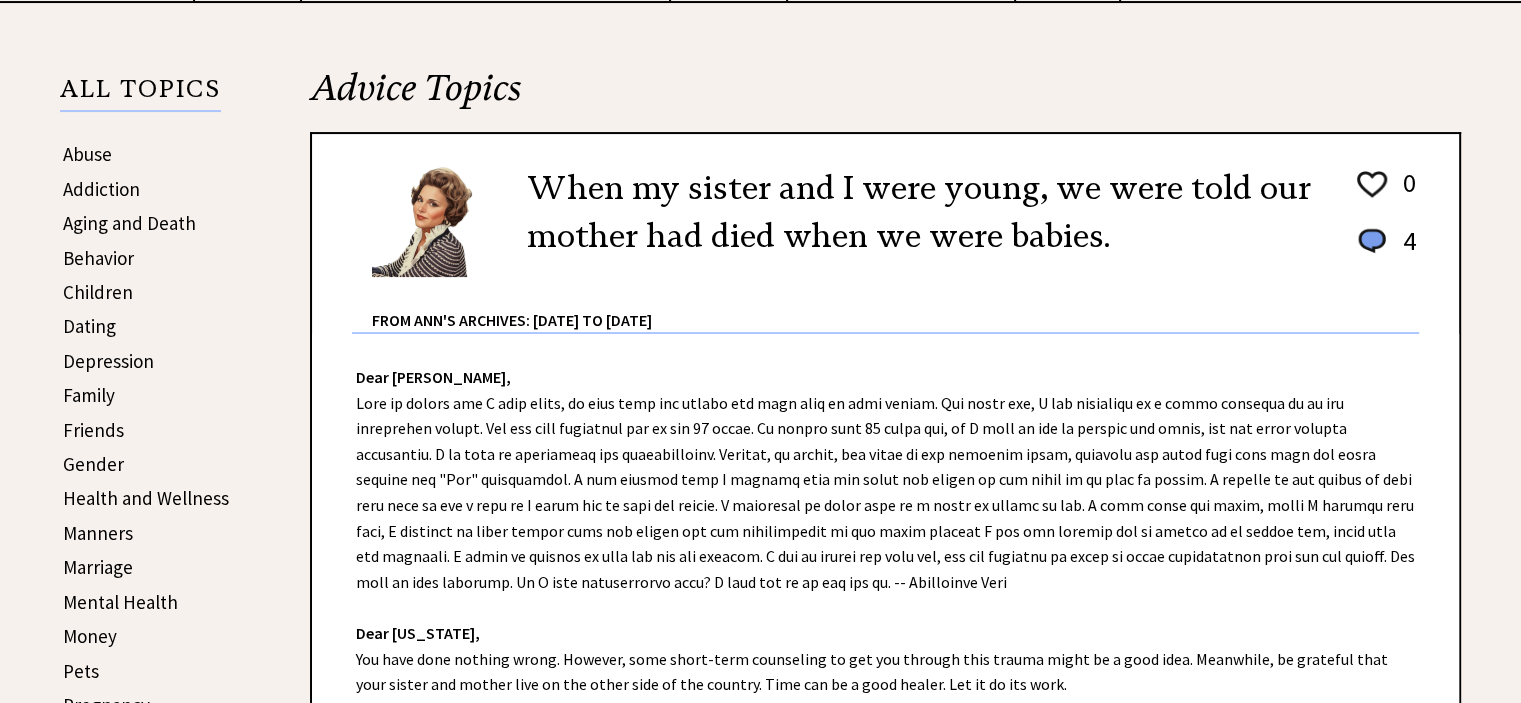 scroll, scrollTop: 500, scrollLeft: 0, axis: vertical 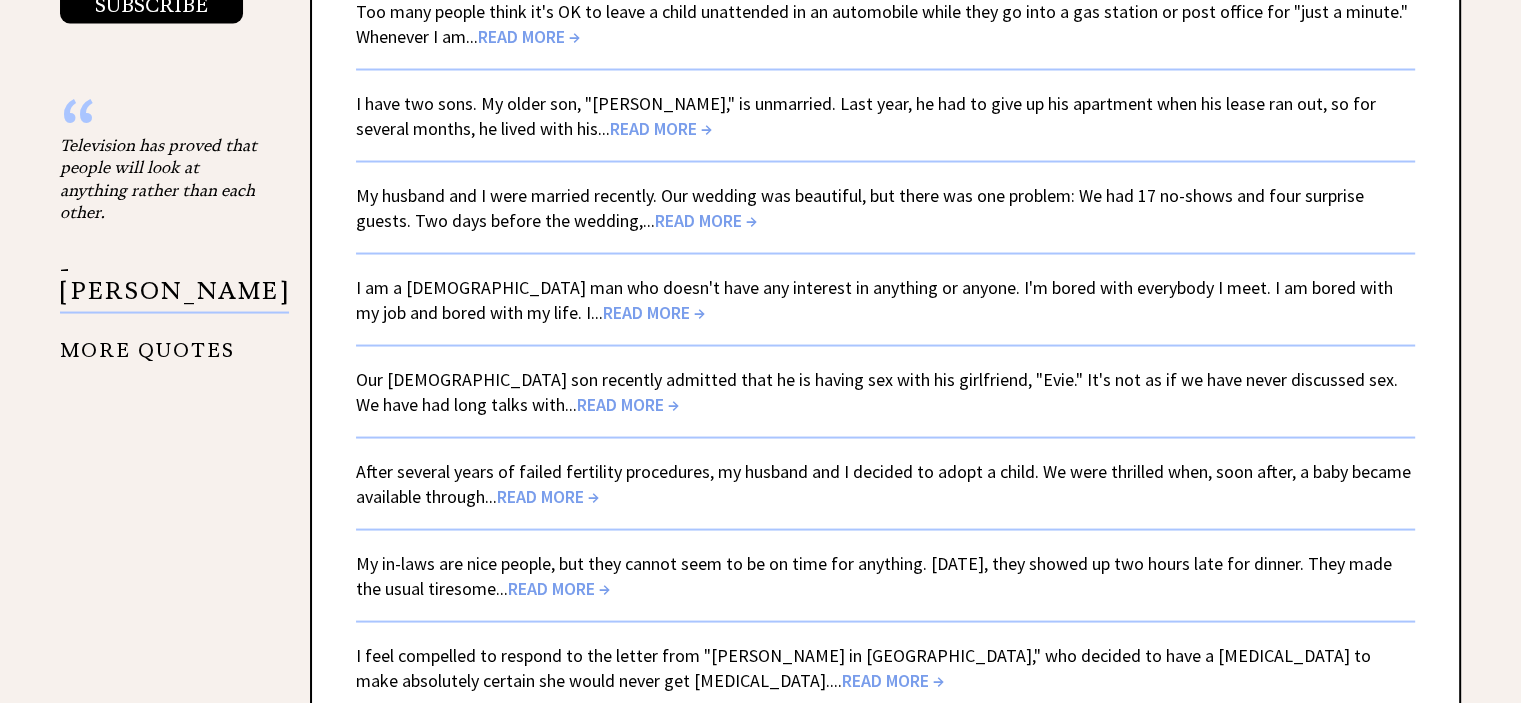 click on "READ MORE →" at bounding box center [654, 311] 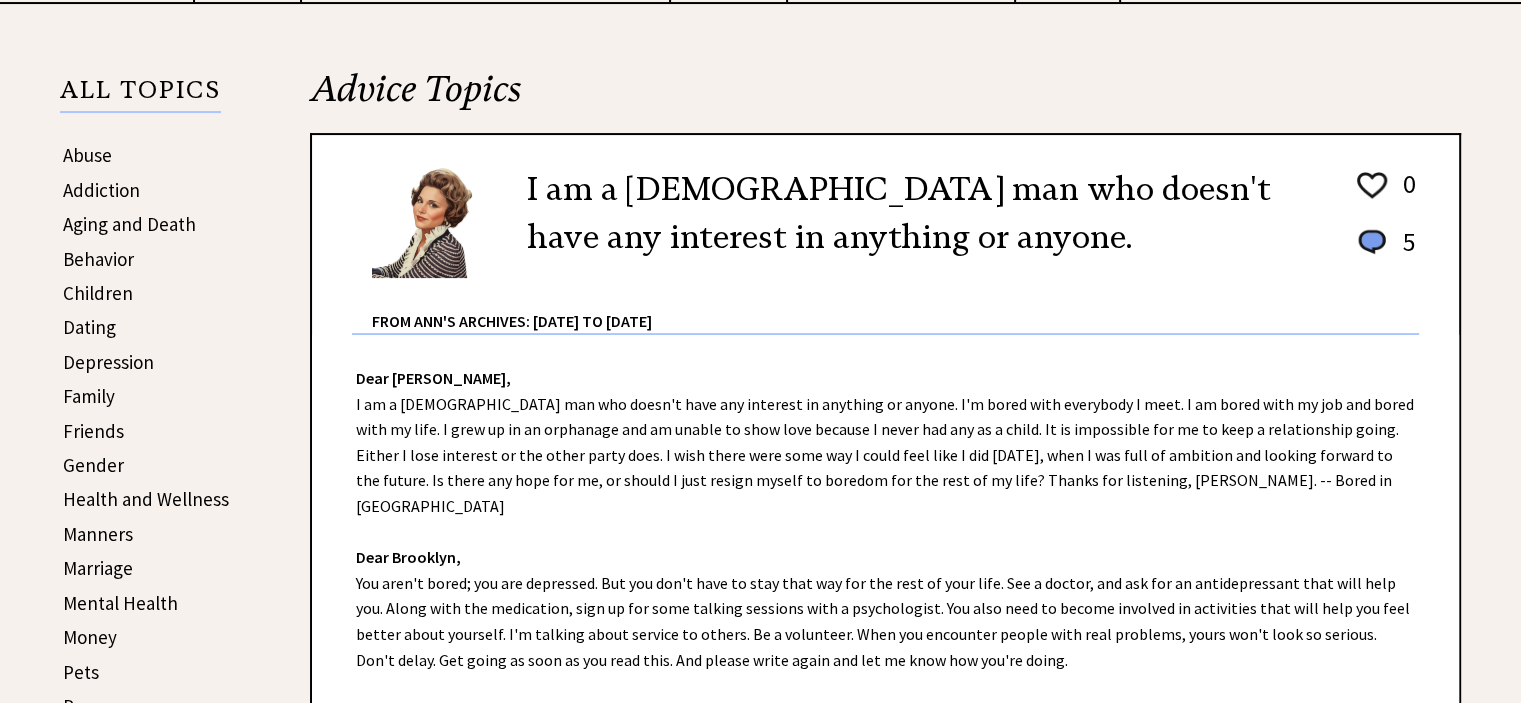 scroll, scrollTop: 400, scrollLeft: 0, axis: vertical 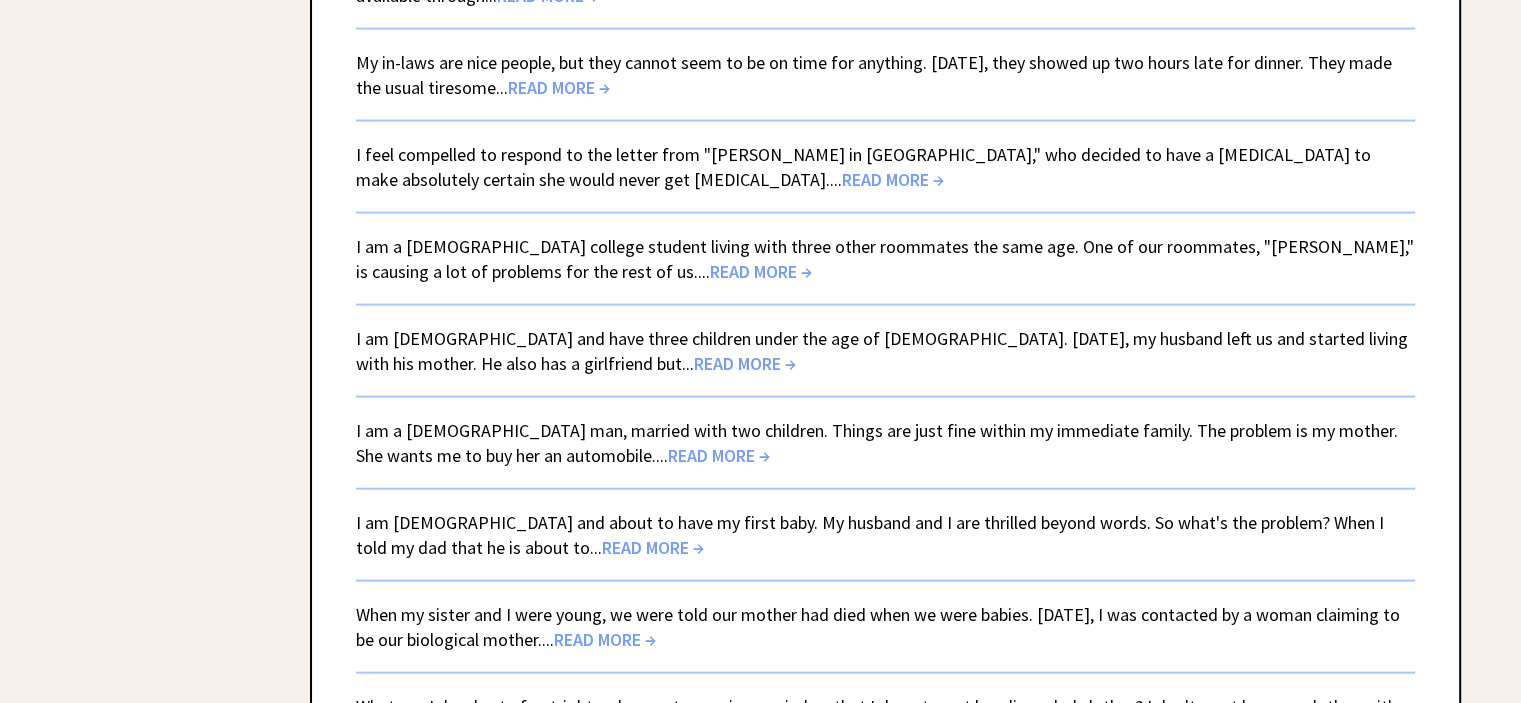 click on "READ MORE →" at bounding box center [745, 363] 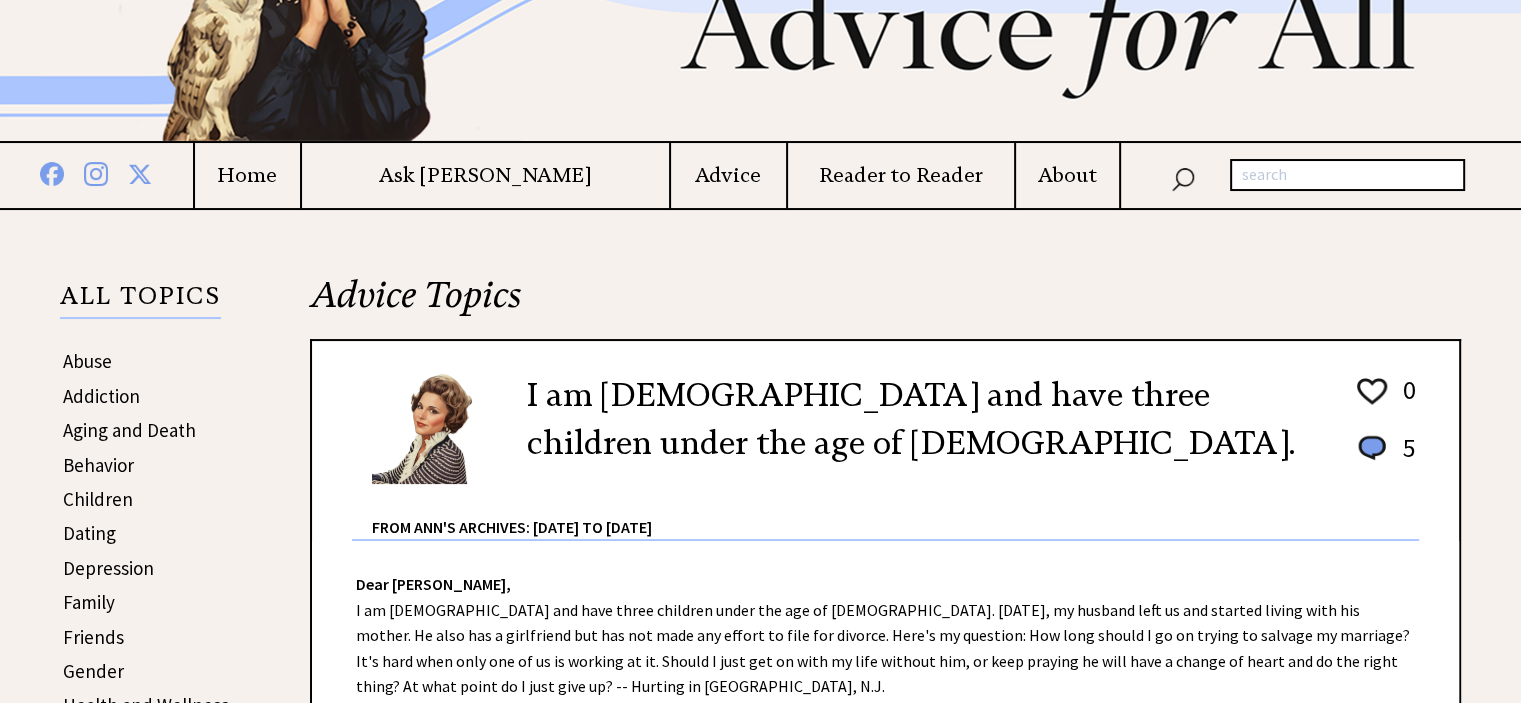 scroll, scrollTop: 400, scrollLeft: 0, axis: vertical 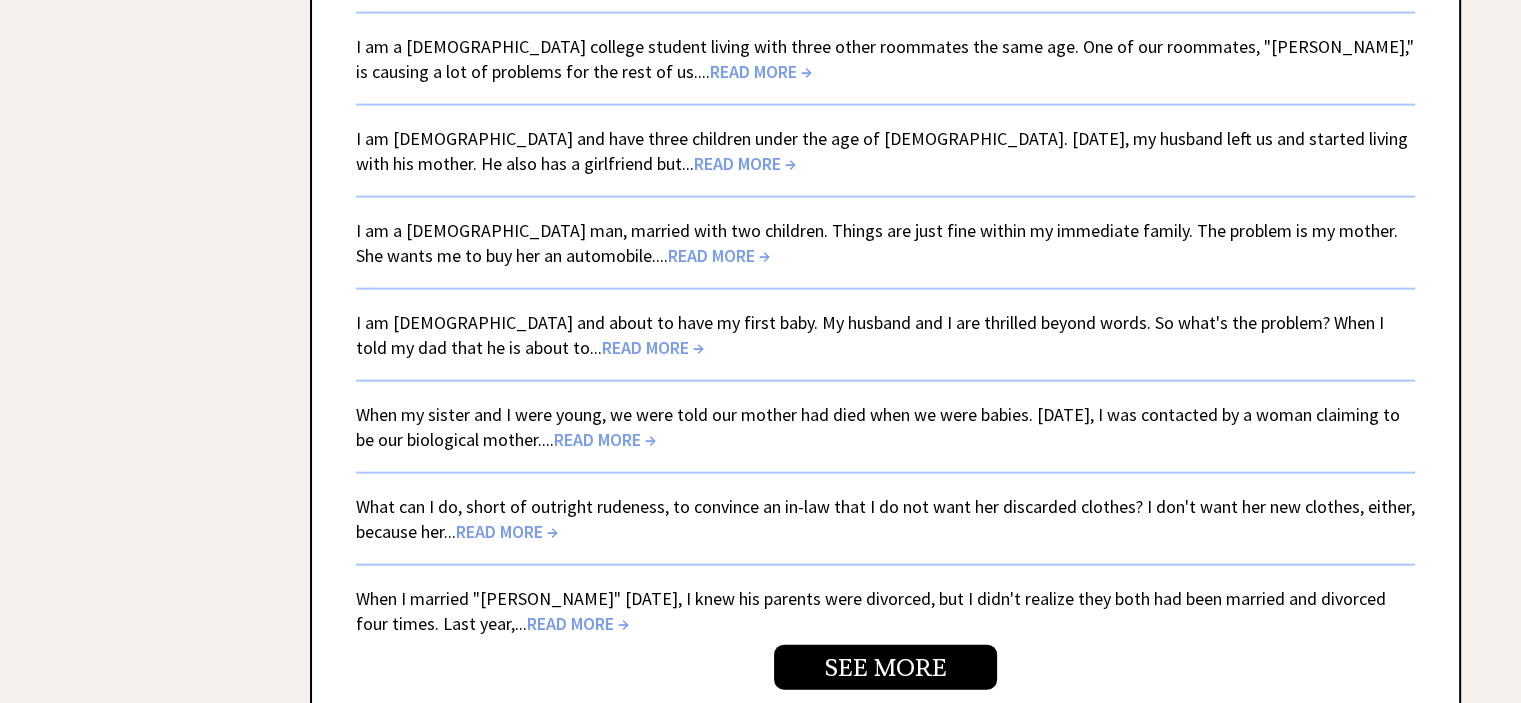 click on "READ MORE →" at bounding box center (507, 531) 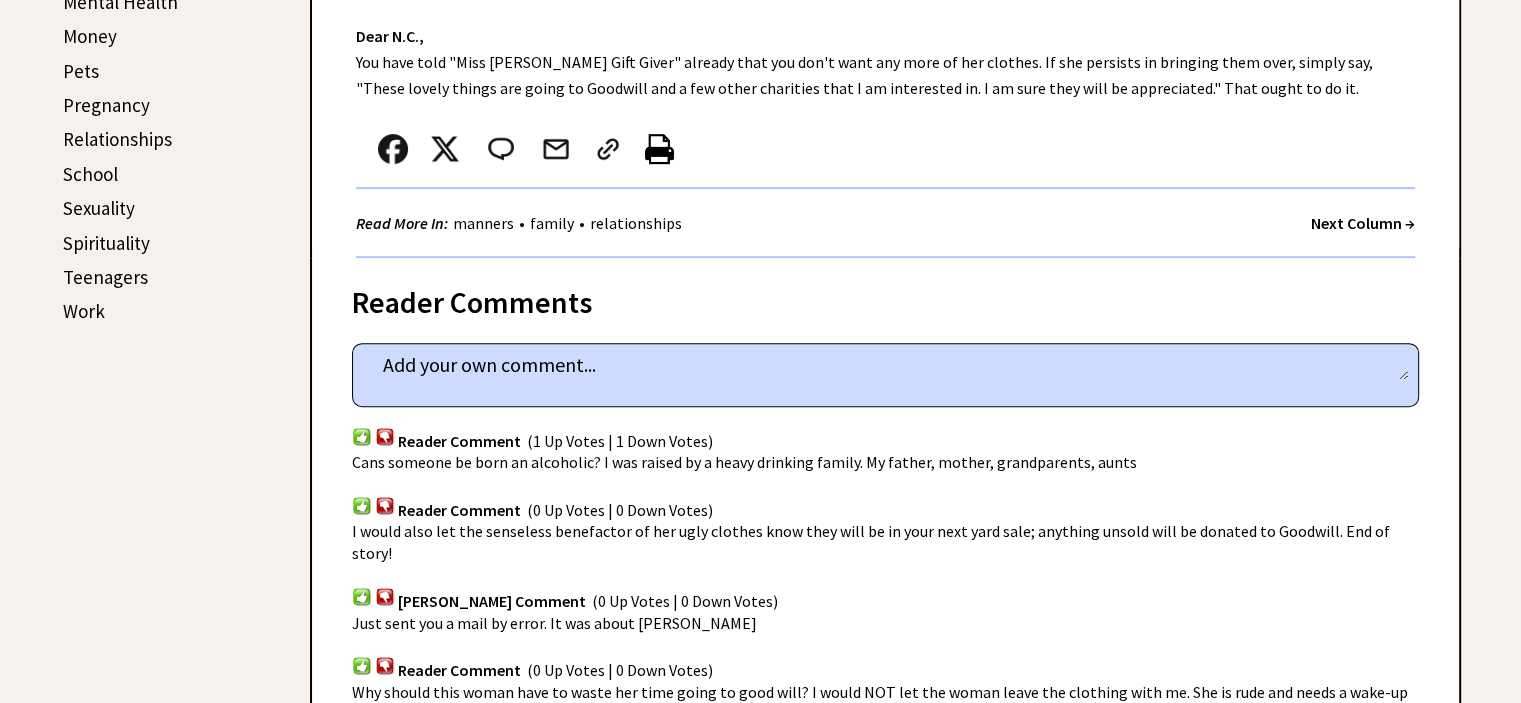 scroll, scrollTop: 1100, scrollLeft: 0, axis: vertical 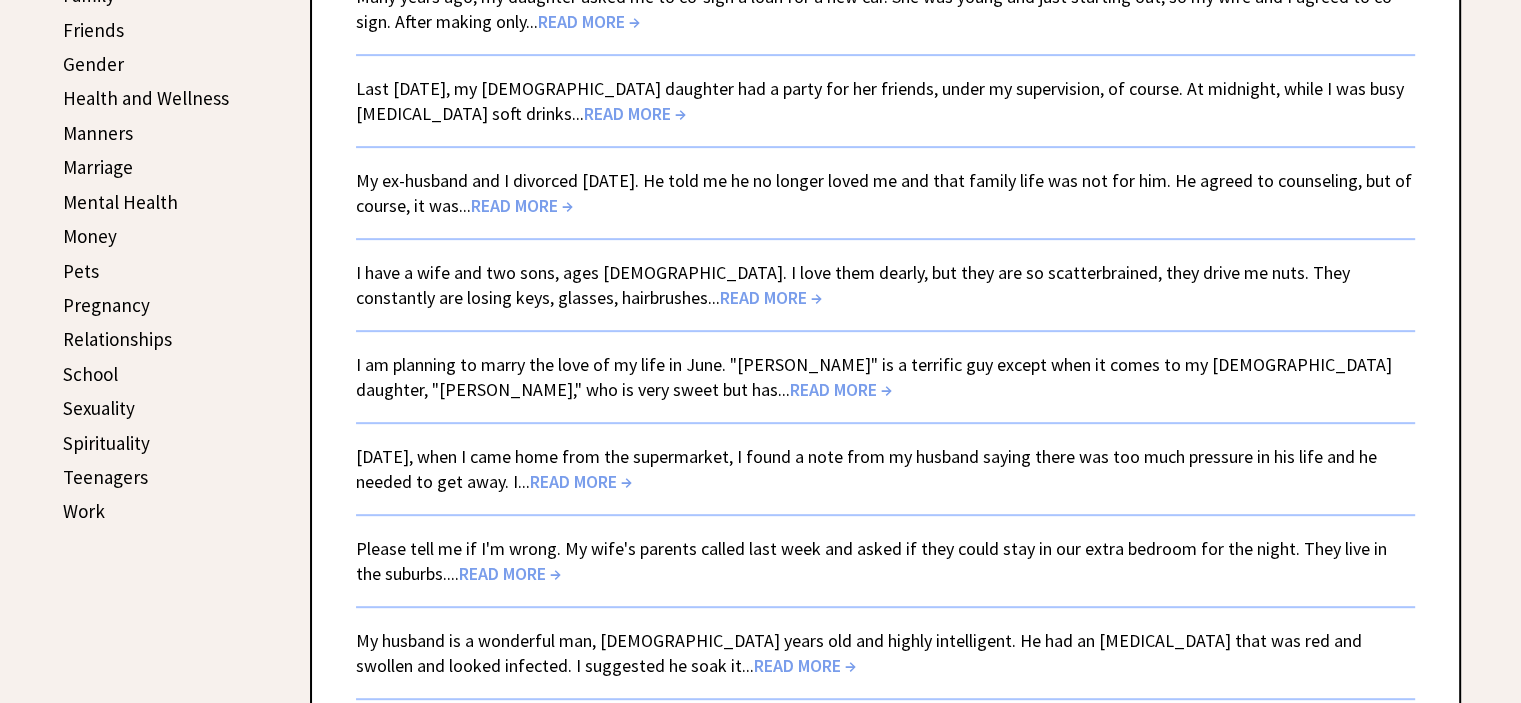 click on "Sexuality" at bounding box center [99, 408] 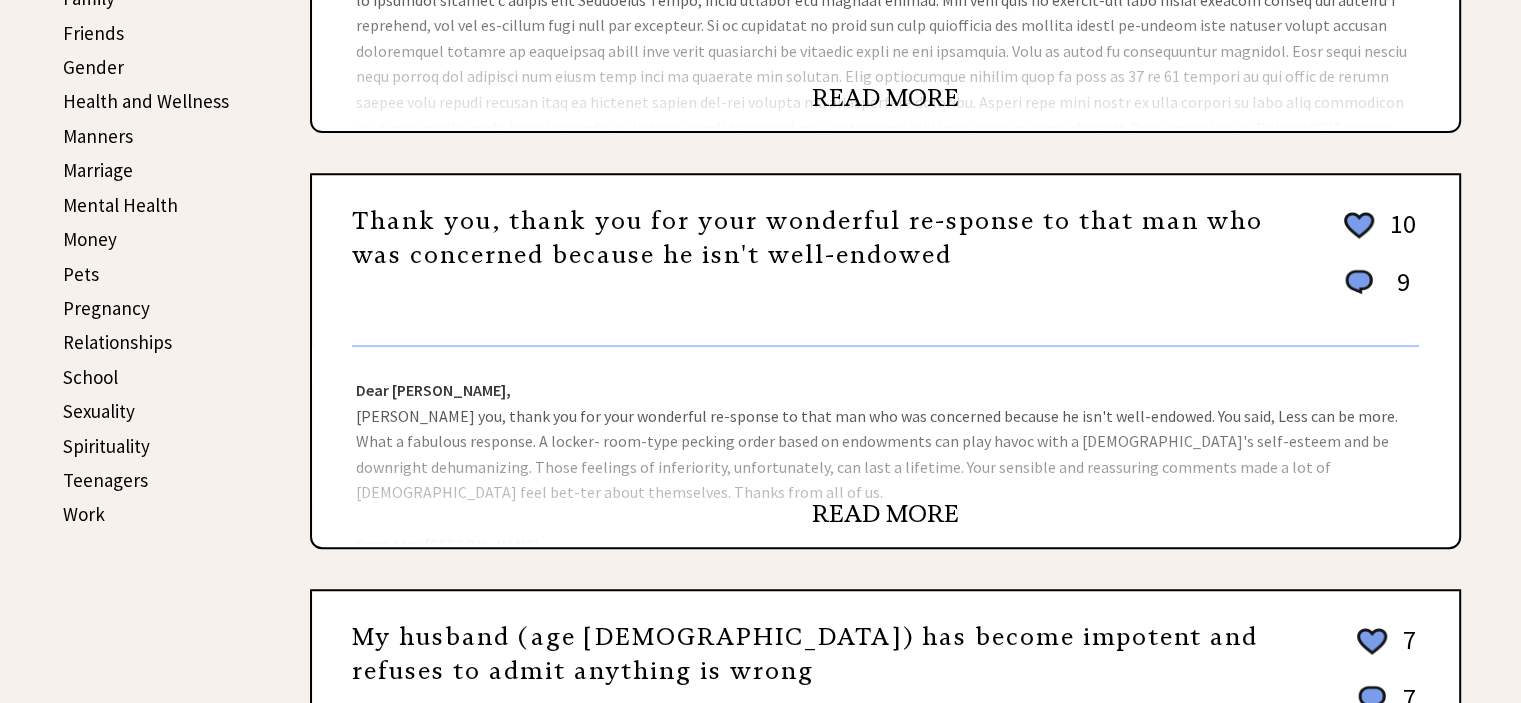 scroll, scrollTop: 800, scrollLeft: 0, axis: vertical 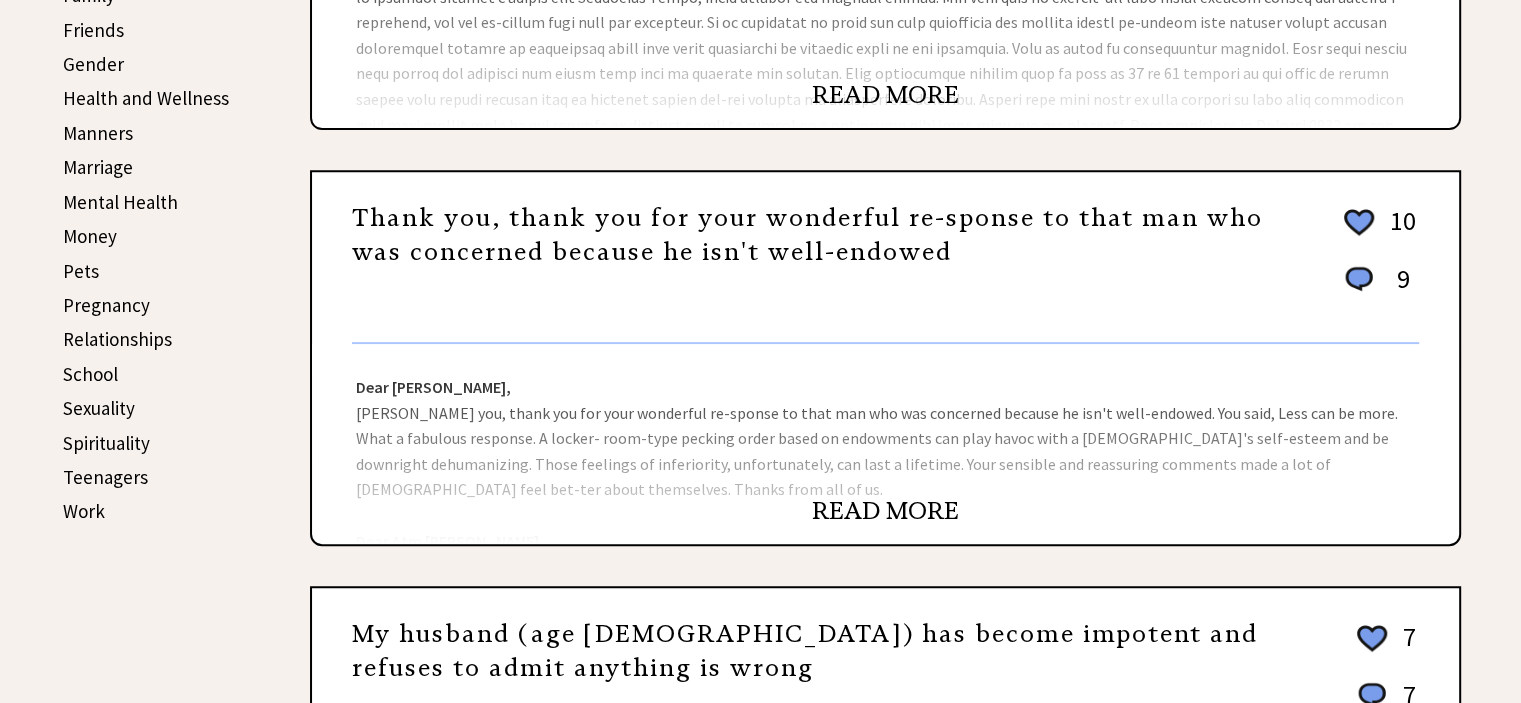 click on "READ MORE" at bounding box center [885, 511] 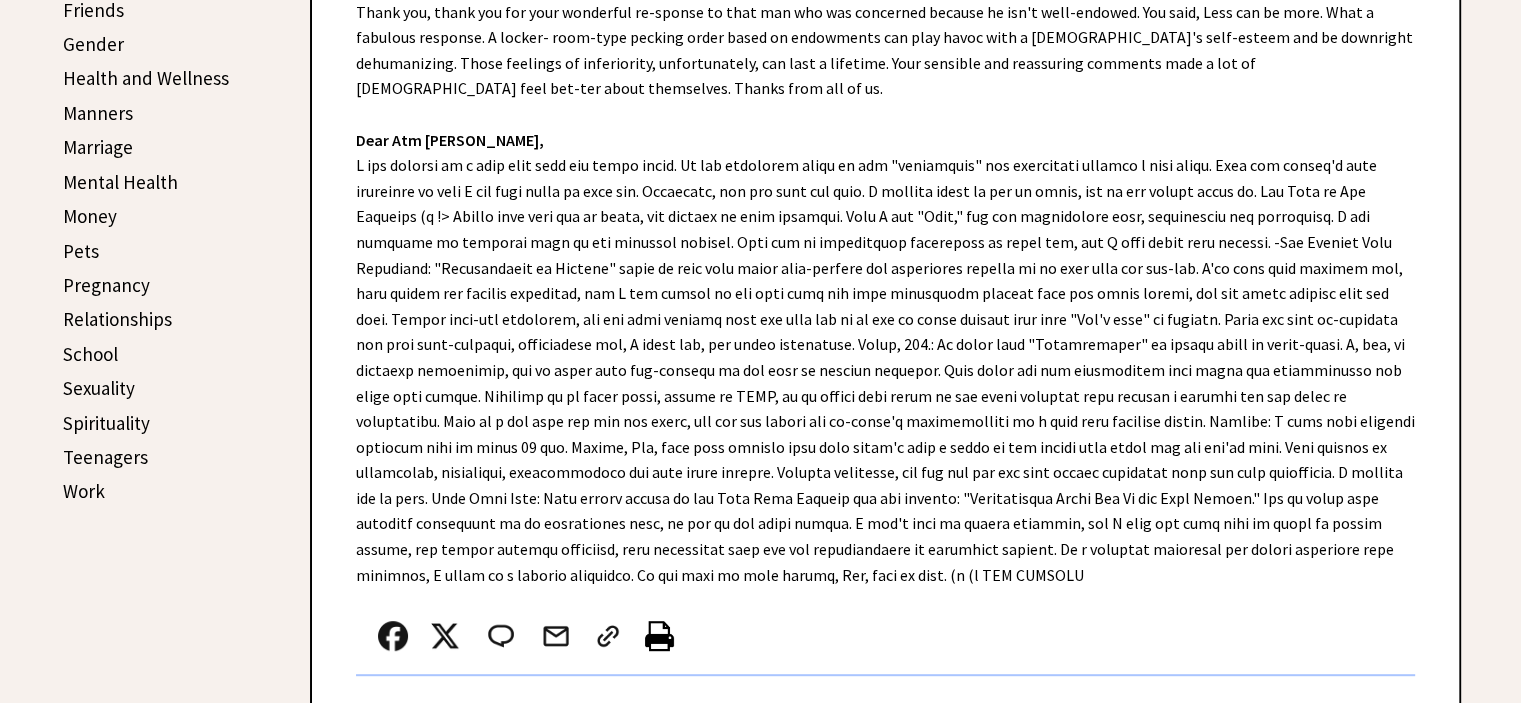 scroll, scrollTop: 900, scrollLeft: 0, axis: vertical 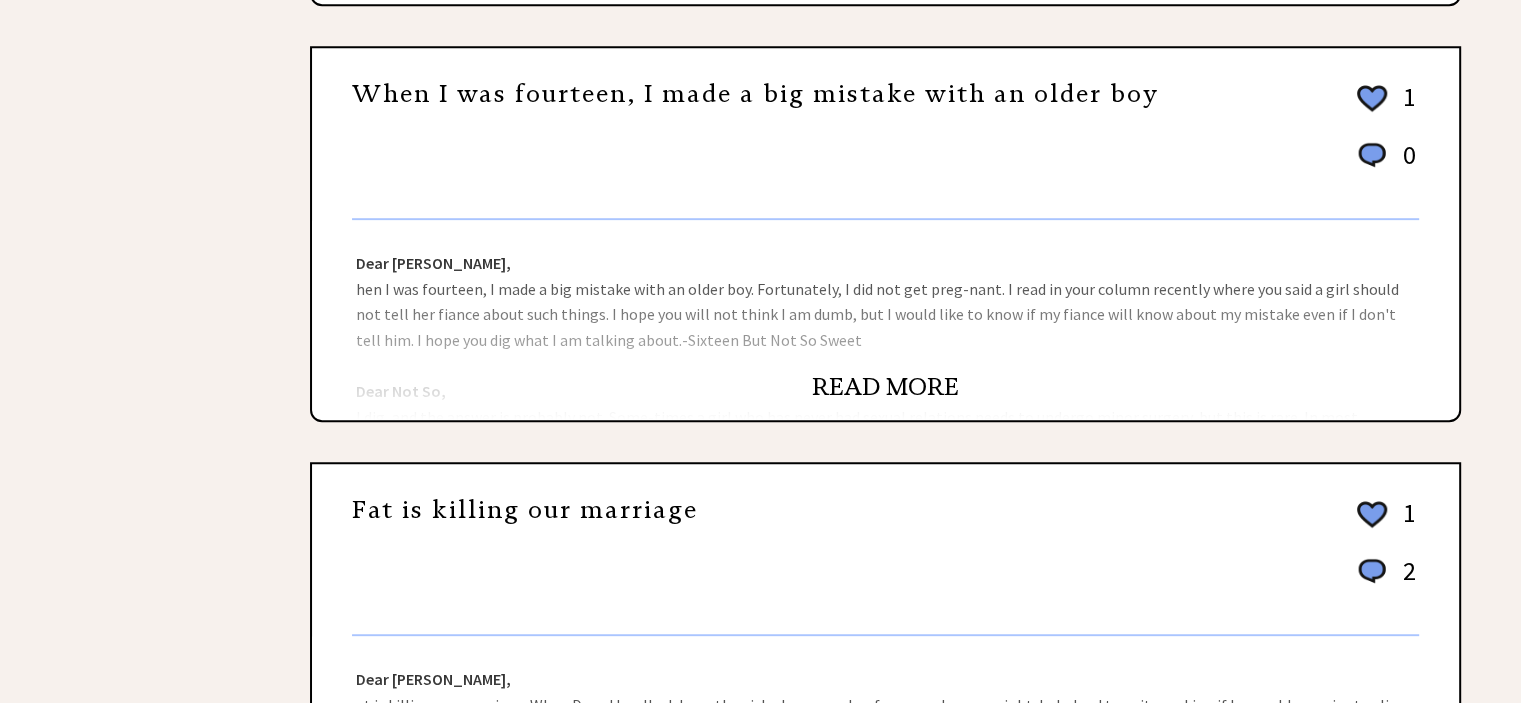 click on "READ MORE" at bounding box center [885, 387] 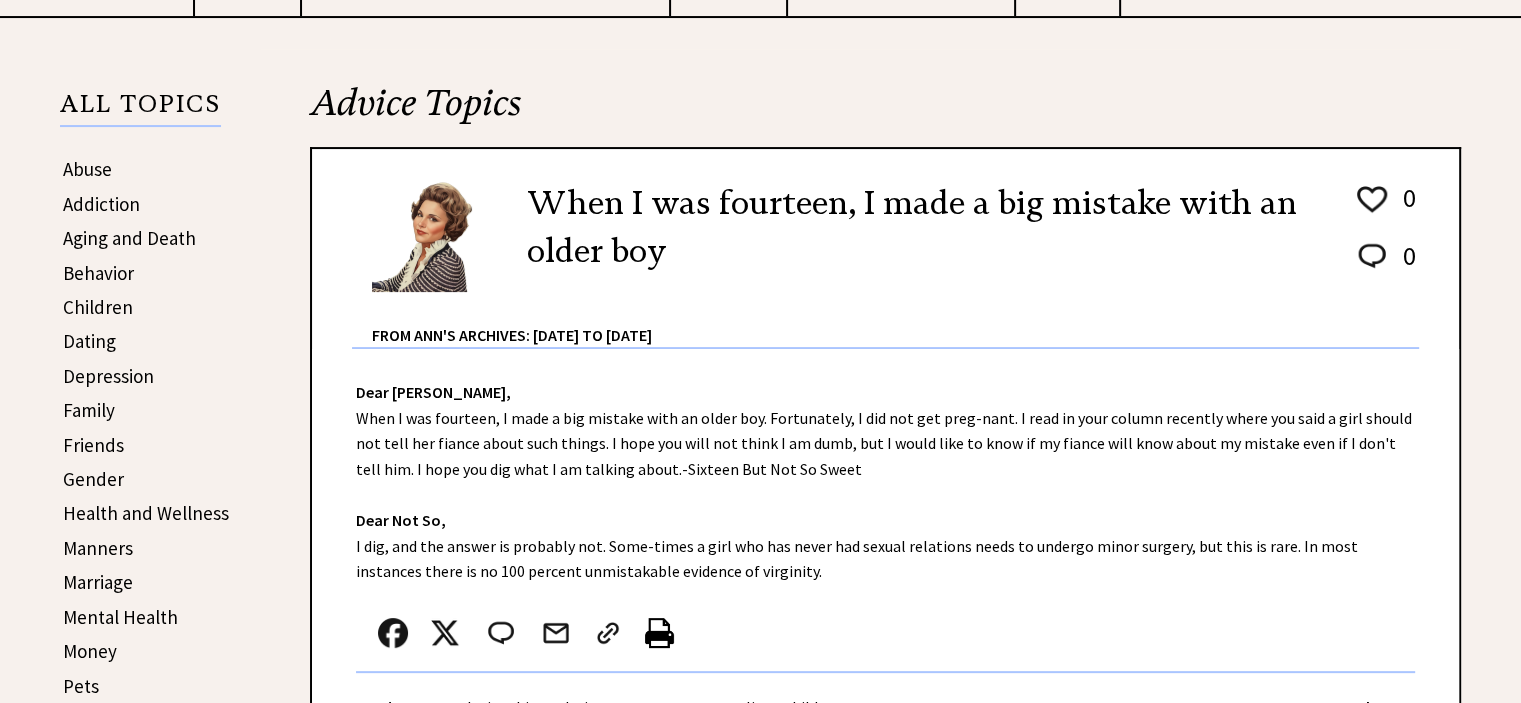 scroll, scrollTop: 500, scrollLeft: 0, axis: vertical 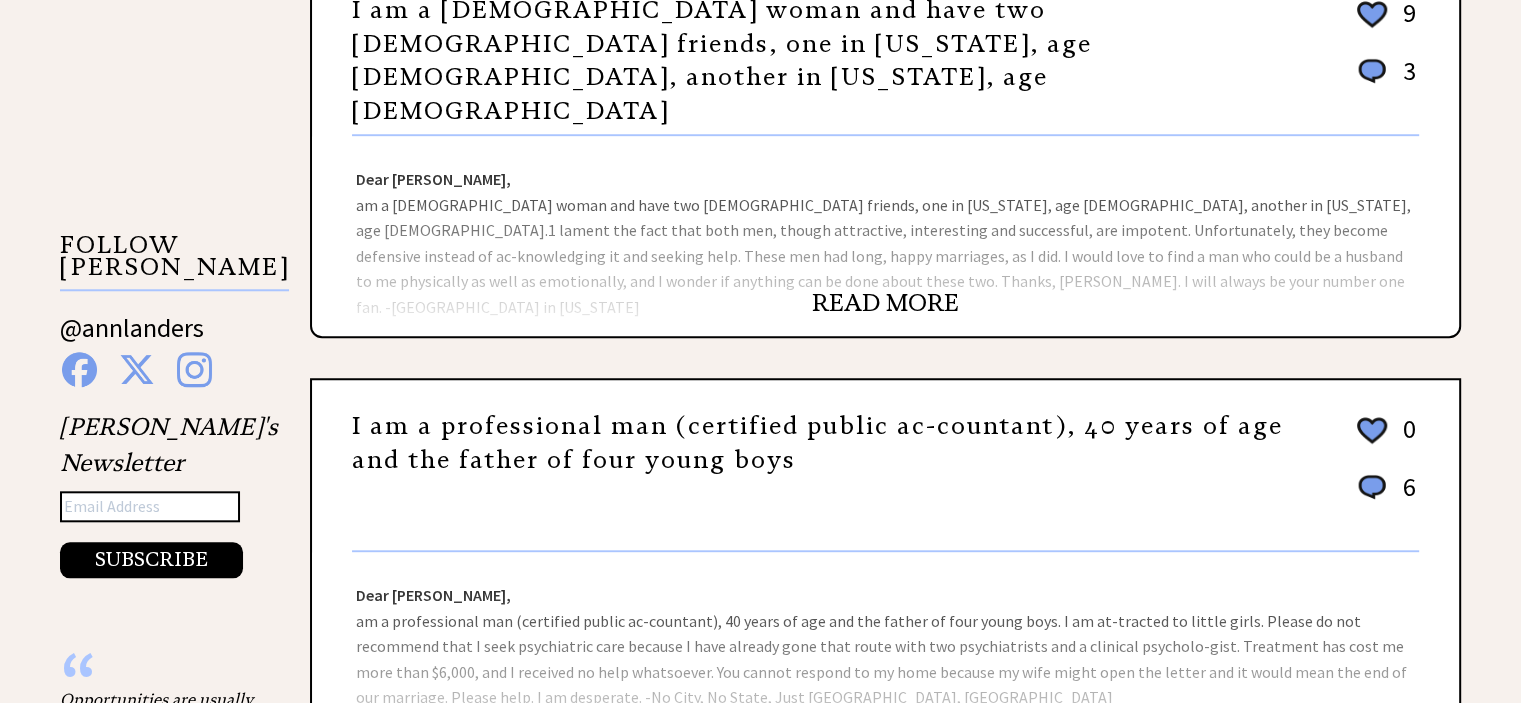 click on "READ MORE" at bounding box center (885, 303) 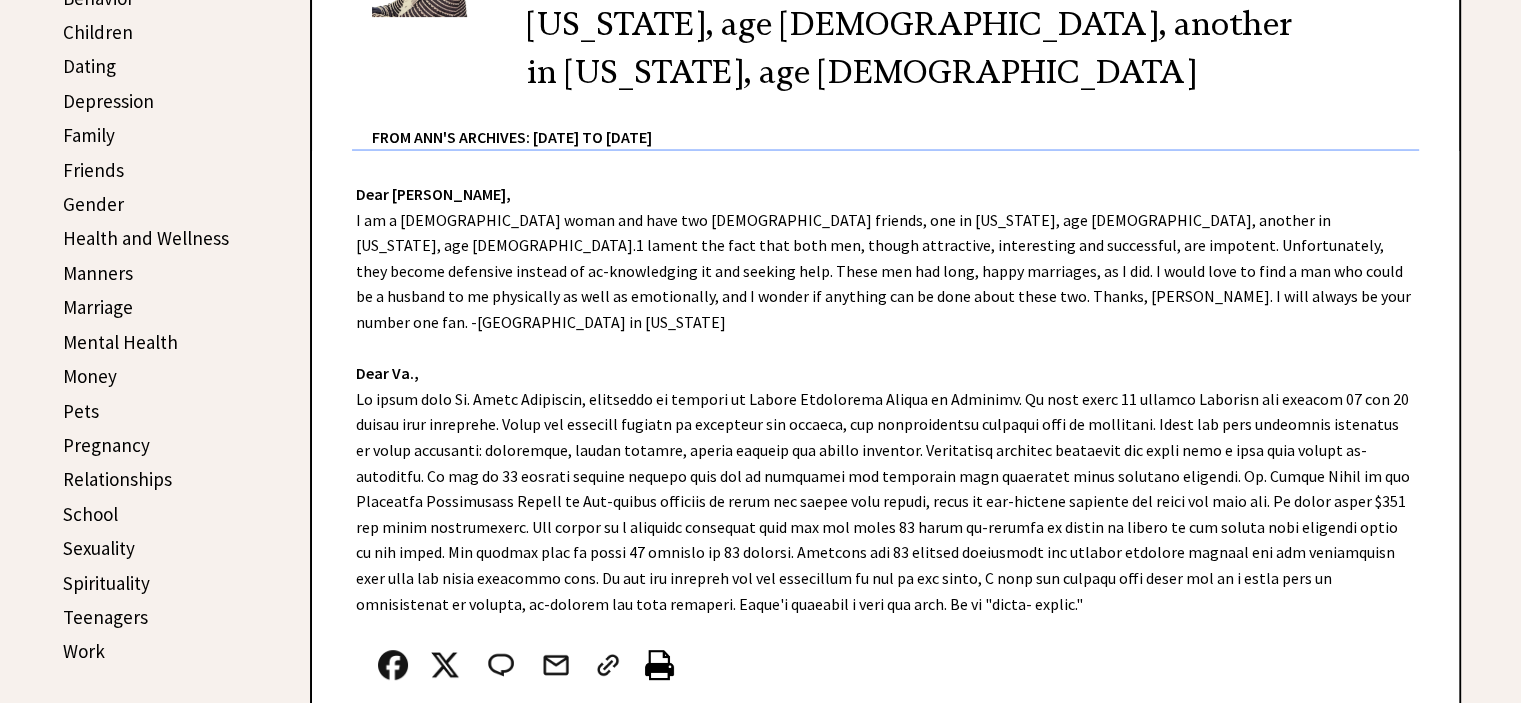 scroll, scrollTop: 700, scrollLeft: 0, axis: vertical 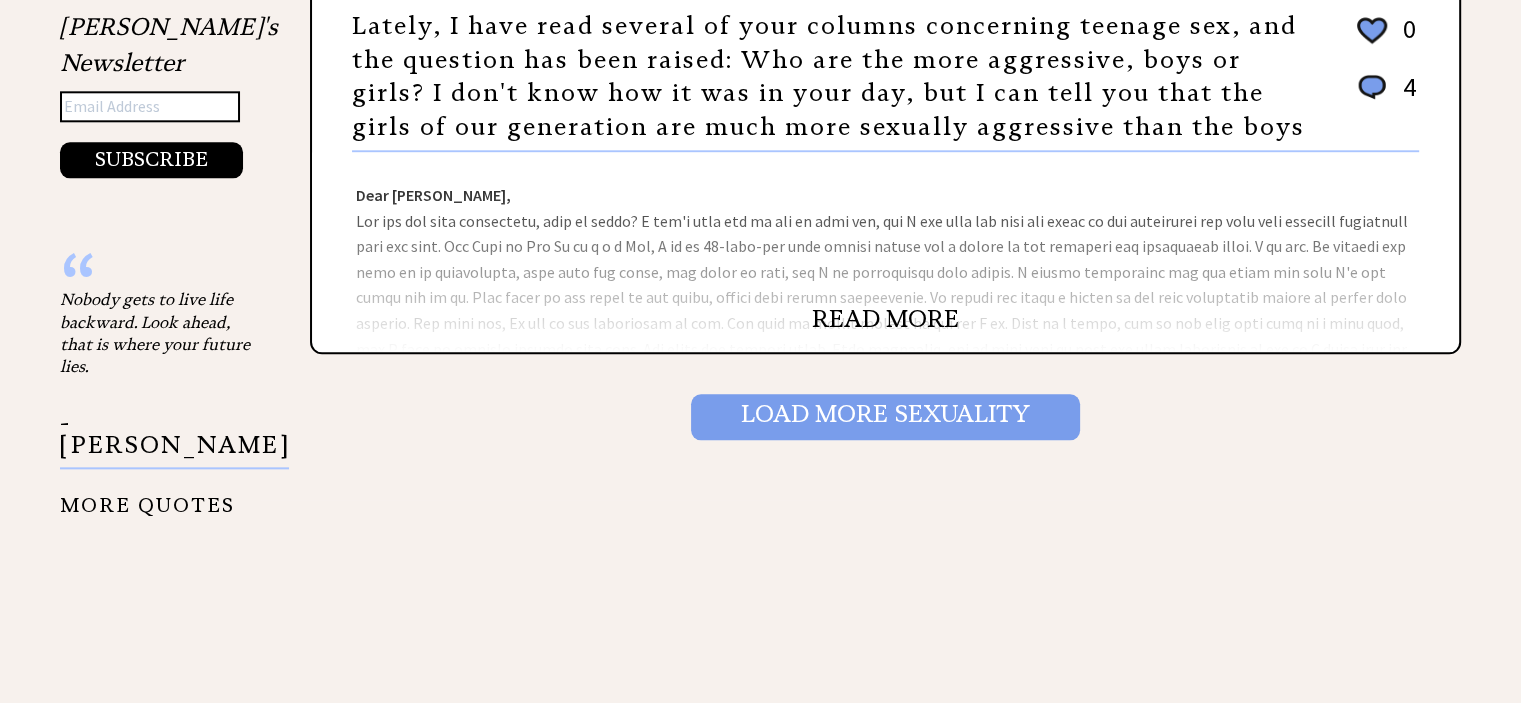 click on "Load More Sexuality" at bounding box center (885, 417) 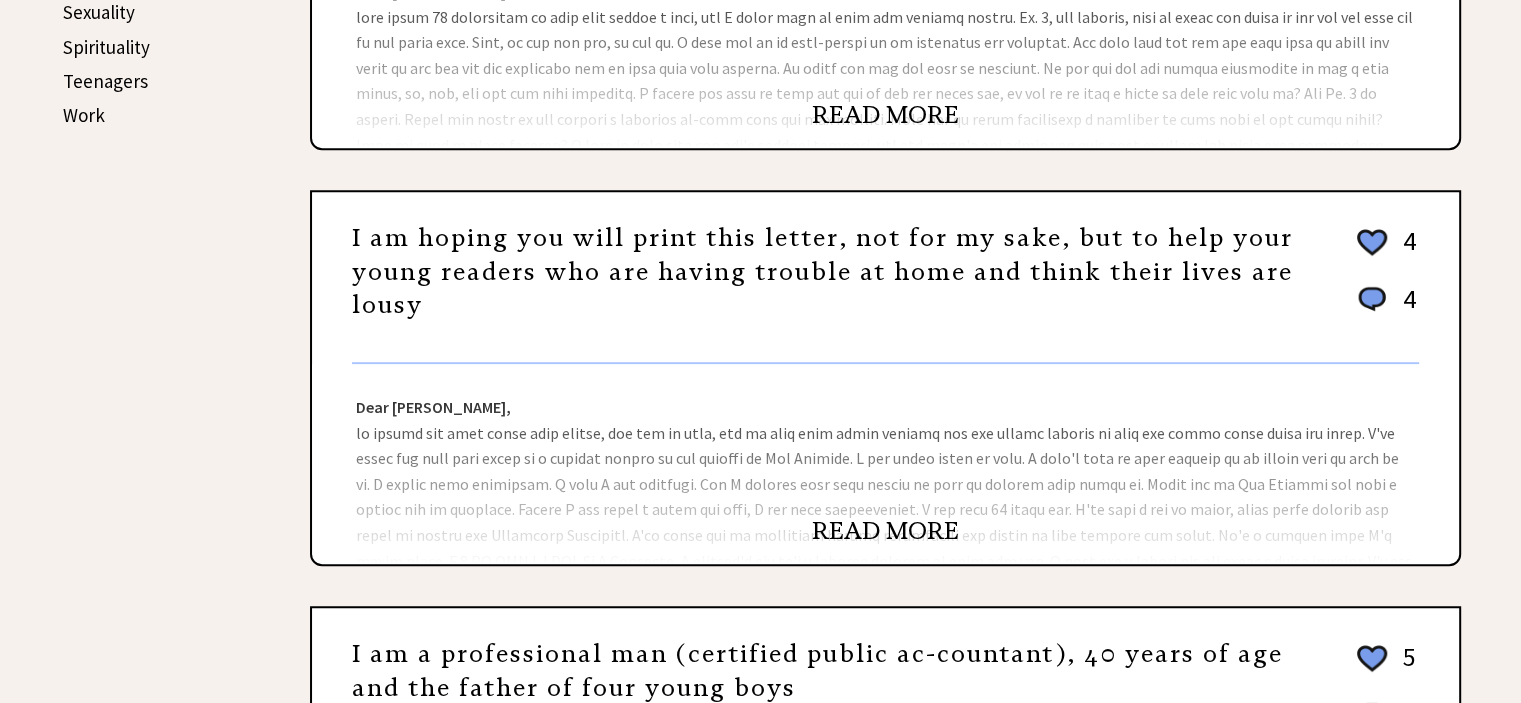 scroll, scrollTop: 1400, scrollLeft: 0, axis: vertical 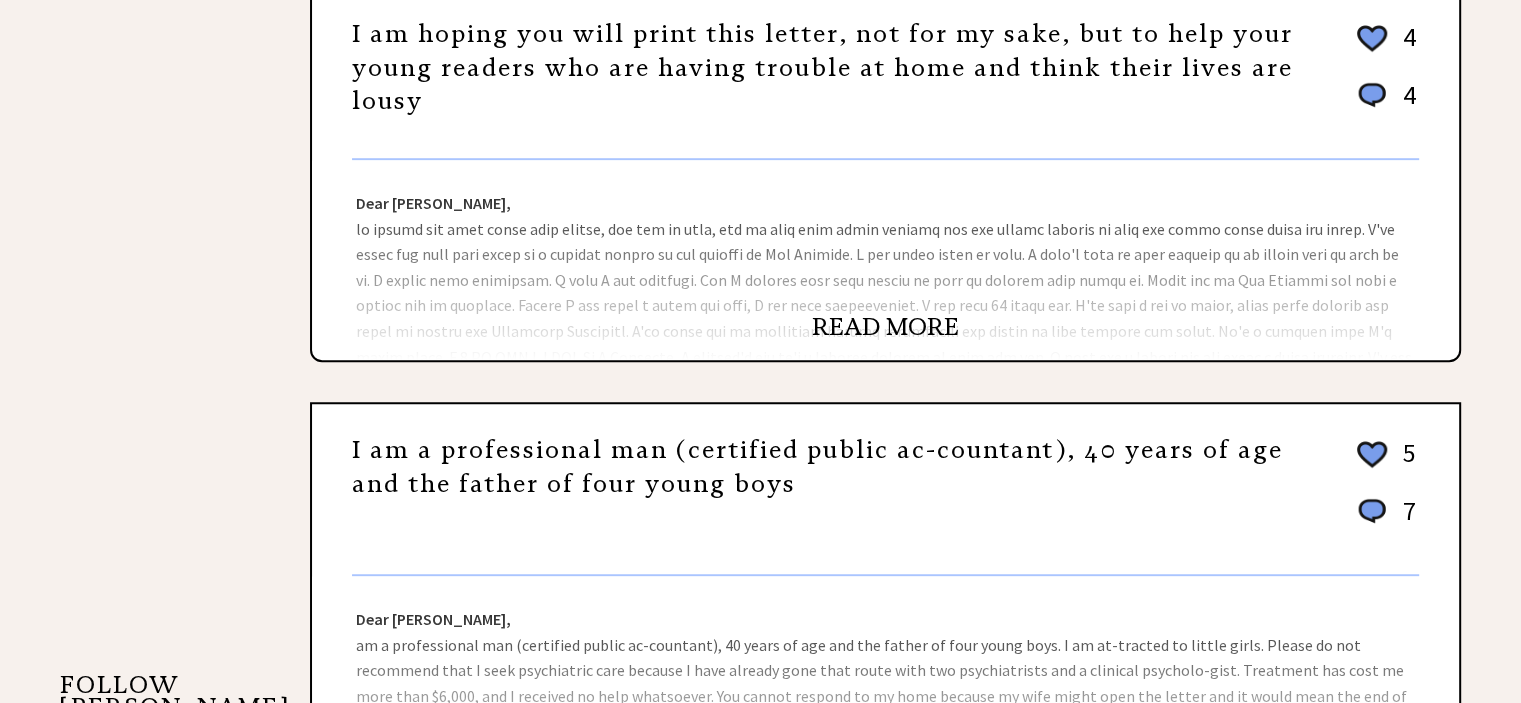 click on "READ MORE" at bounding box center (885, 327) 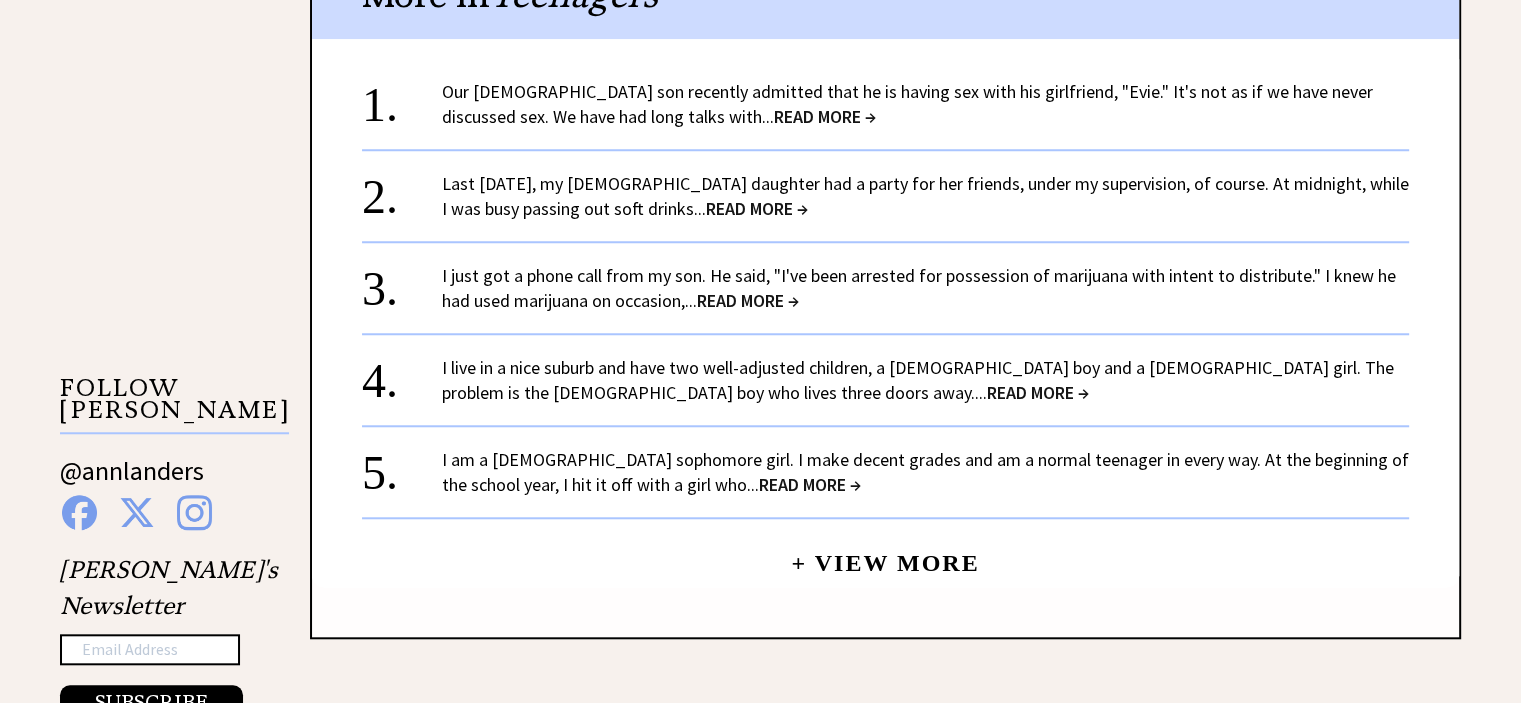 scroll, scrollTop: 1700, scrollLeft: 0, axis: vertical 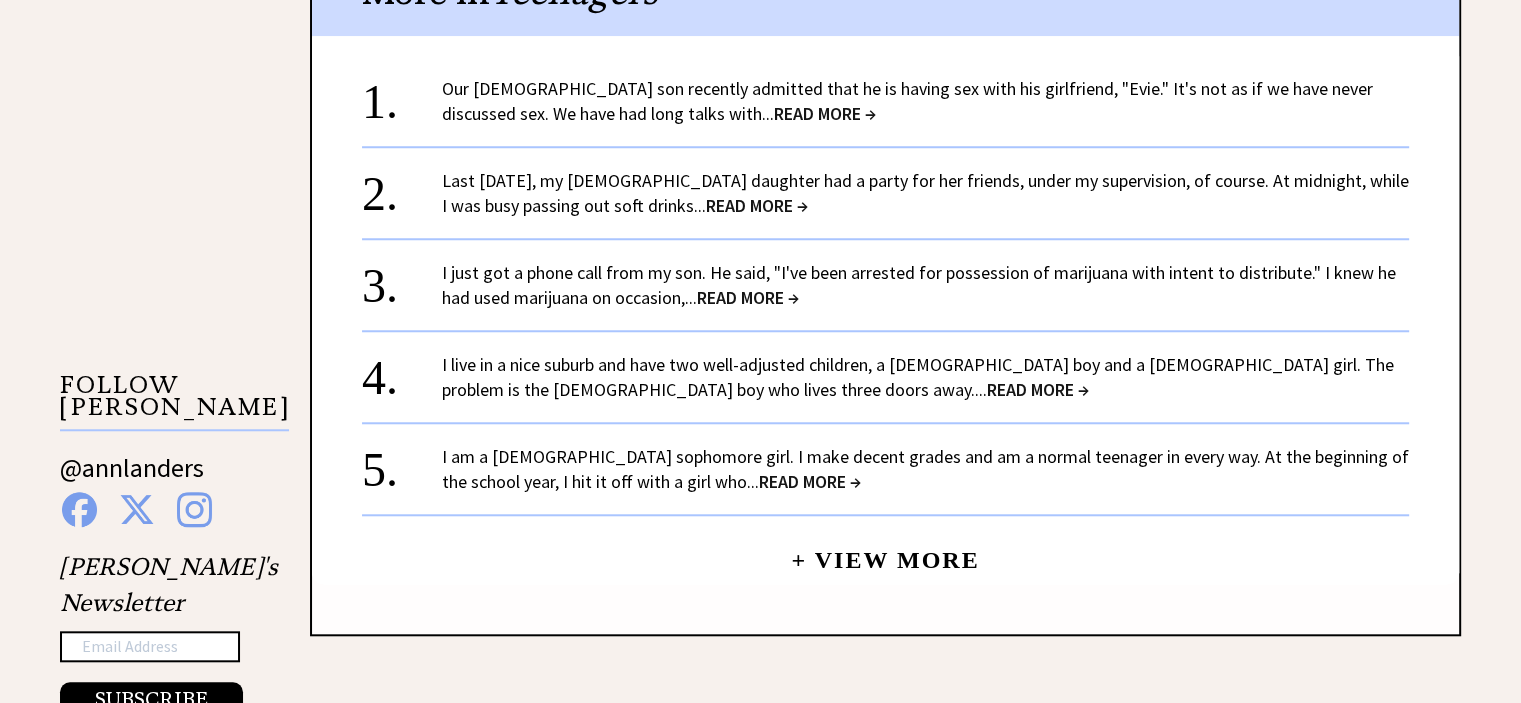 click on "READ MORE →" at bounding box center (757, 205) 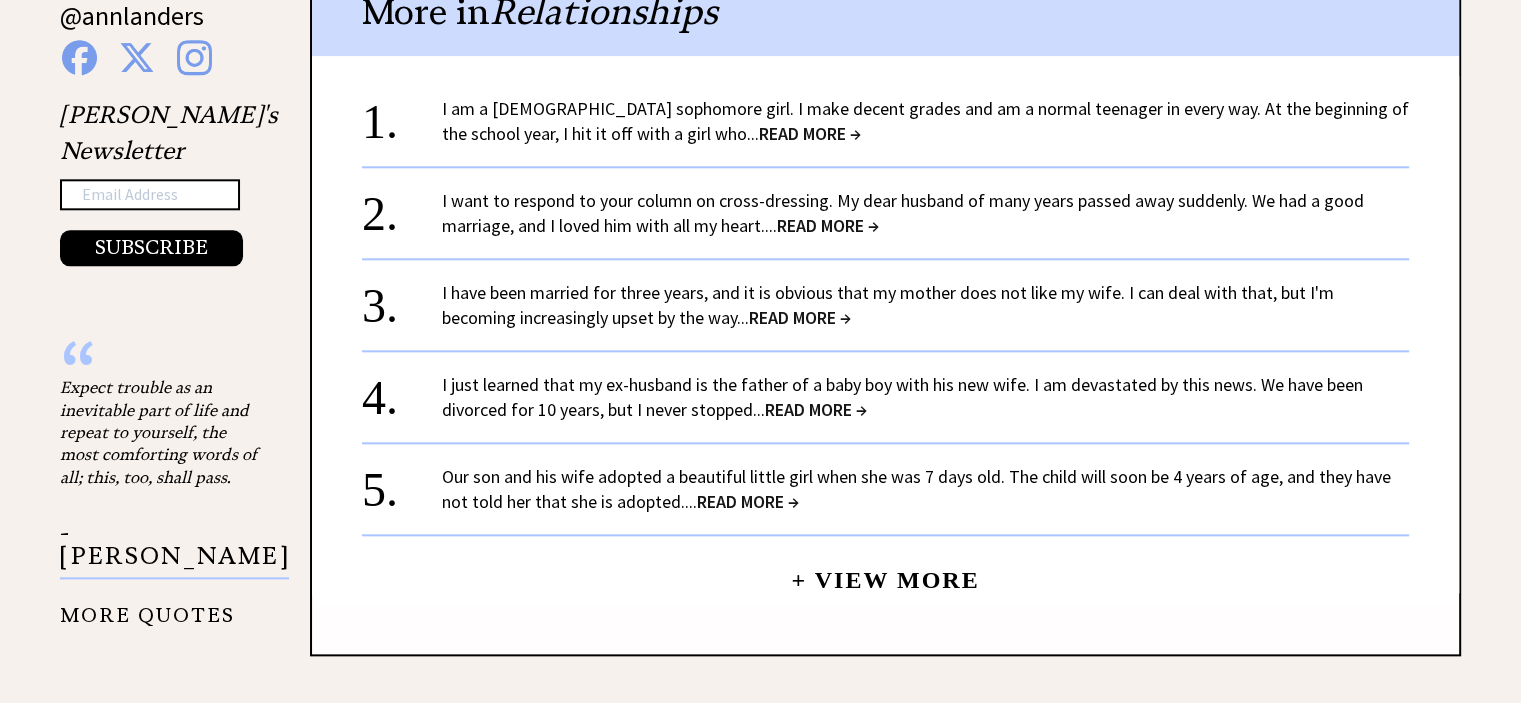 scroll, scrollTop: 2200, scrollLeft: 0, axis: vertical 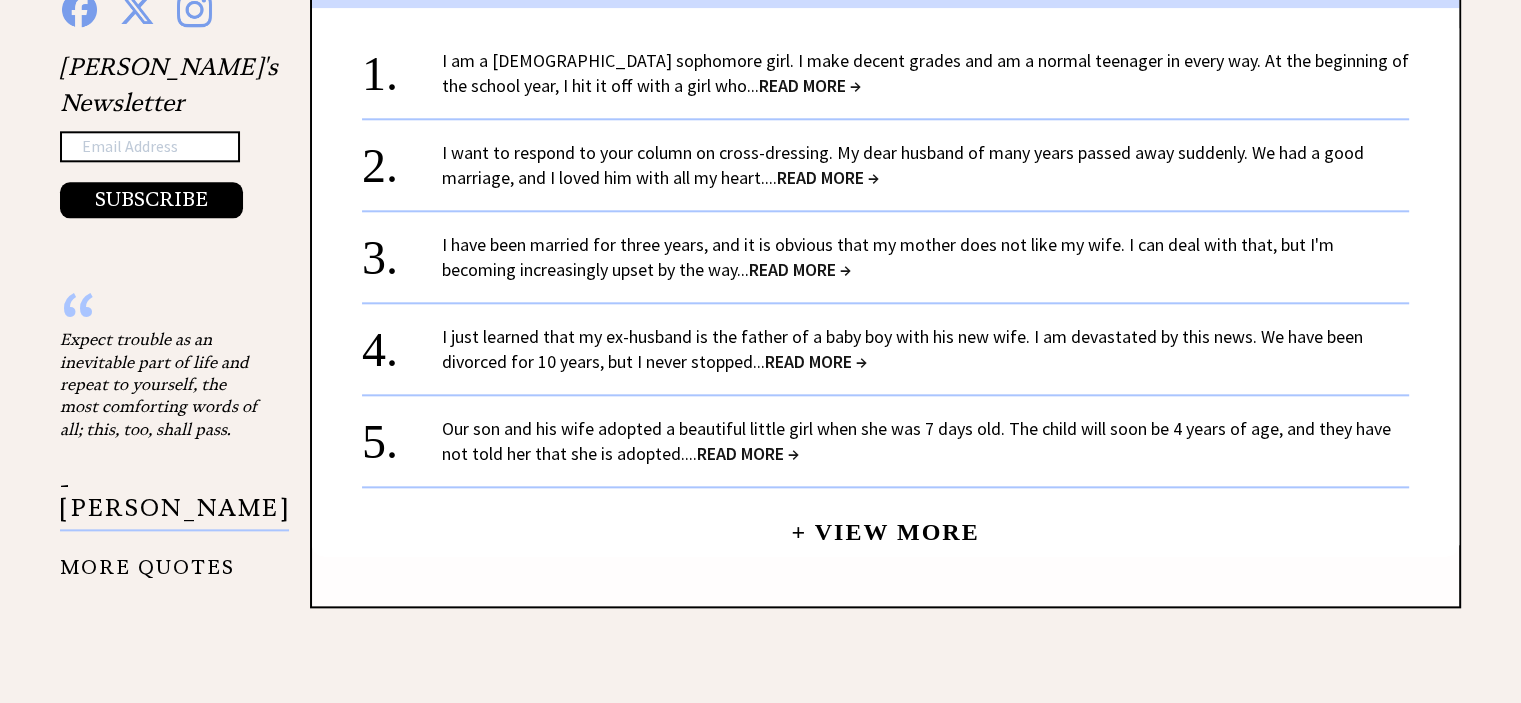 click on "+ View More" at bounding box center (885, 523) 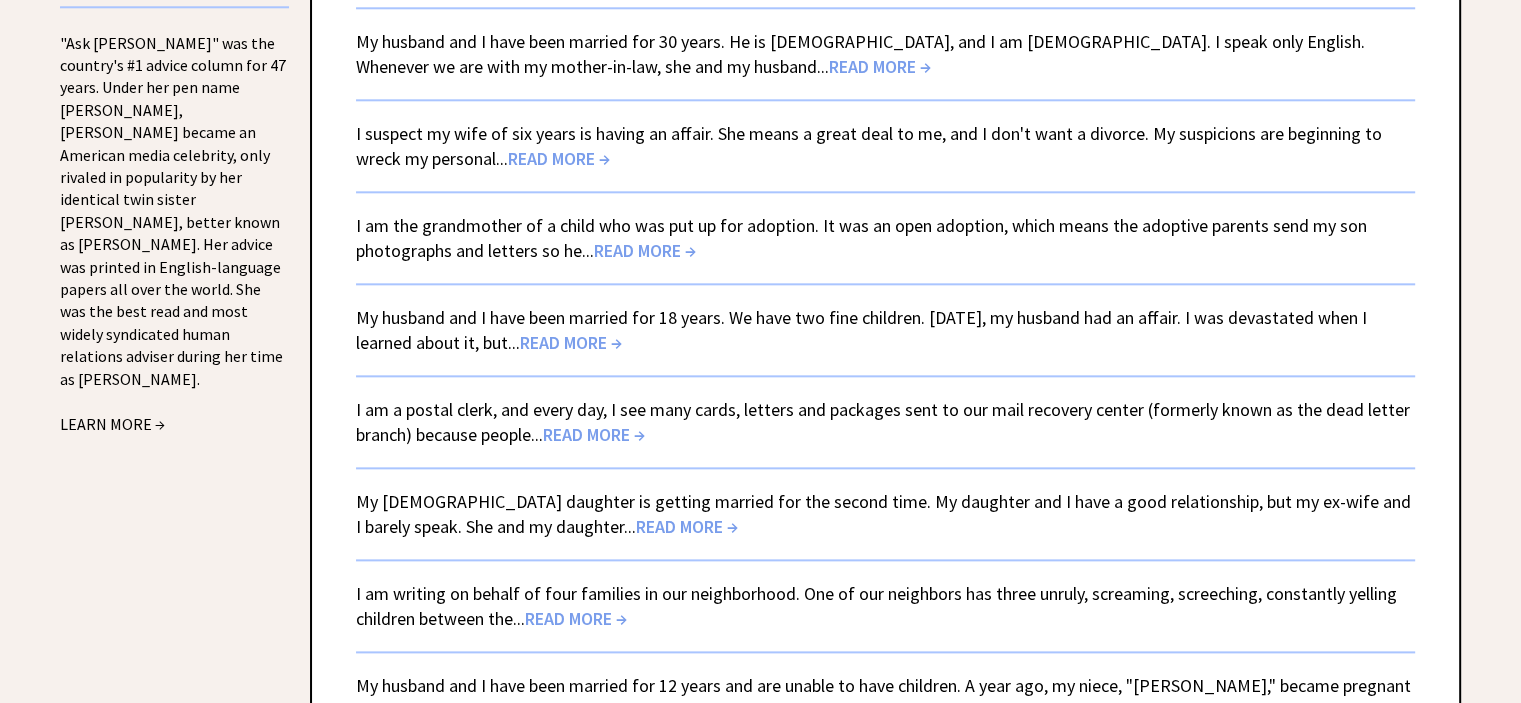 scroll, scrollTop: 2400, scrollLeft: 0, axis: vertical 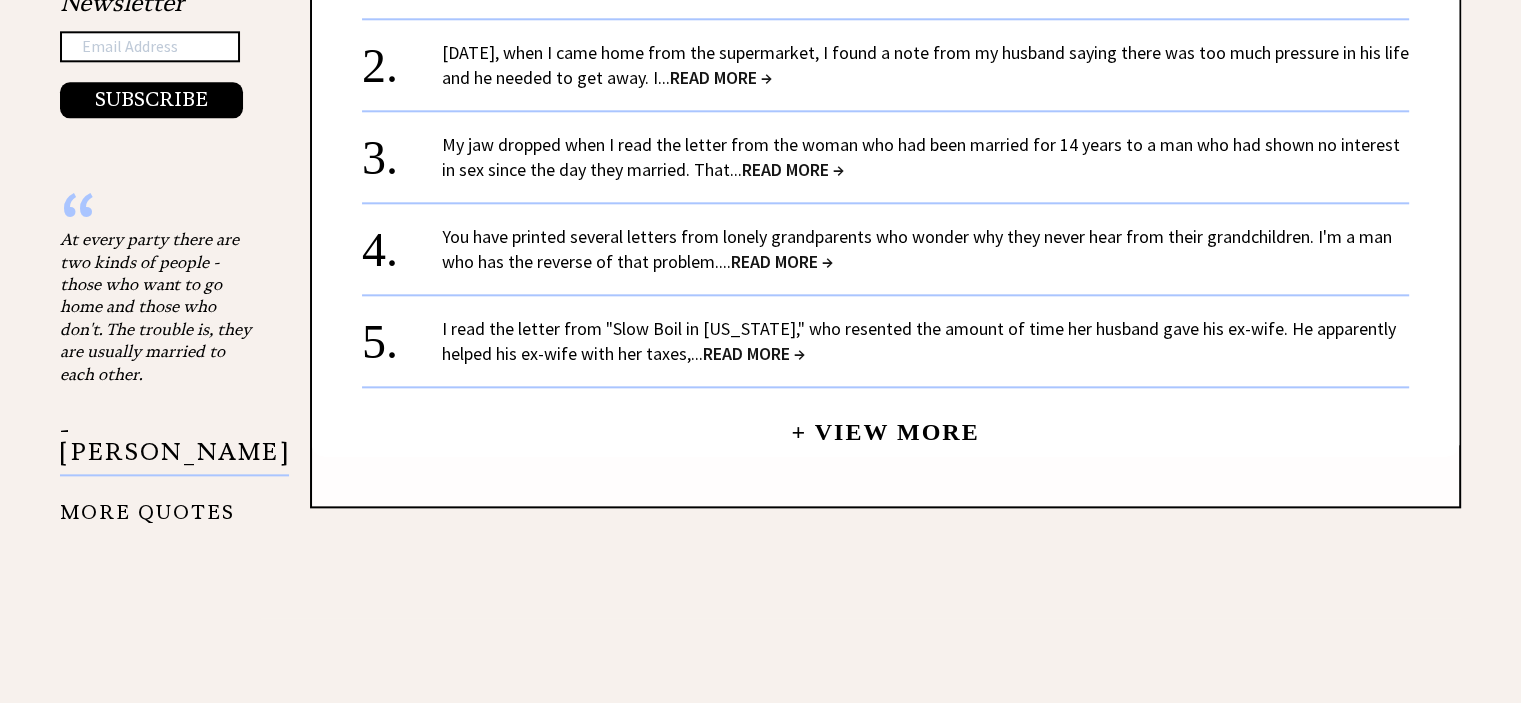 click on "+ View More" at bounding box center [885, 423] 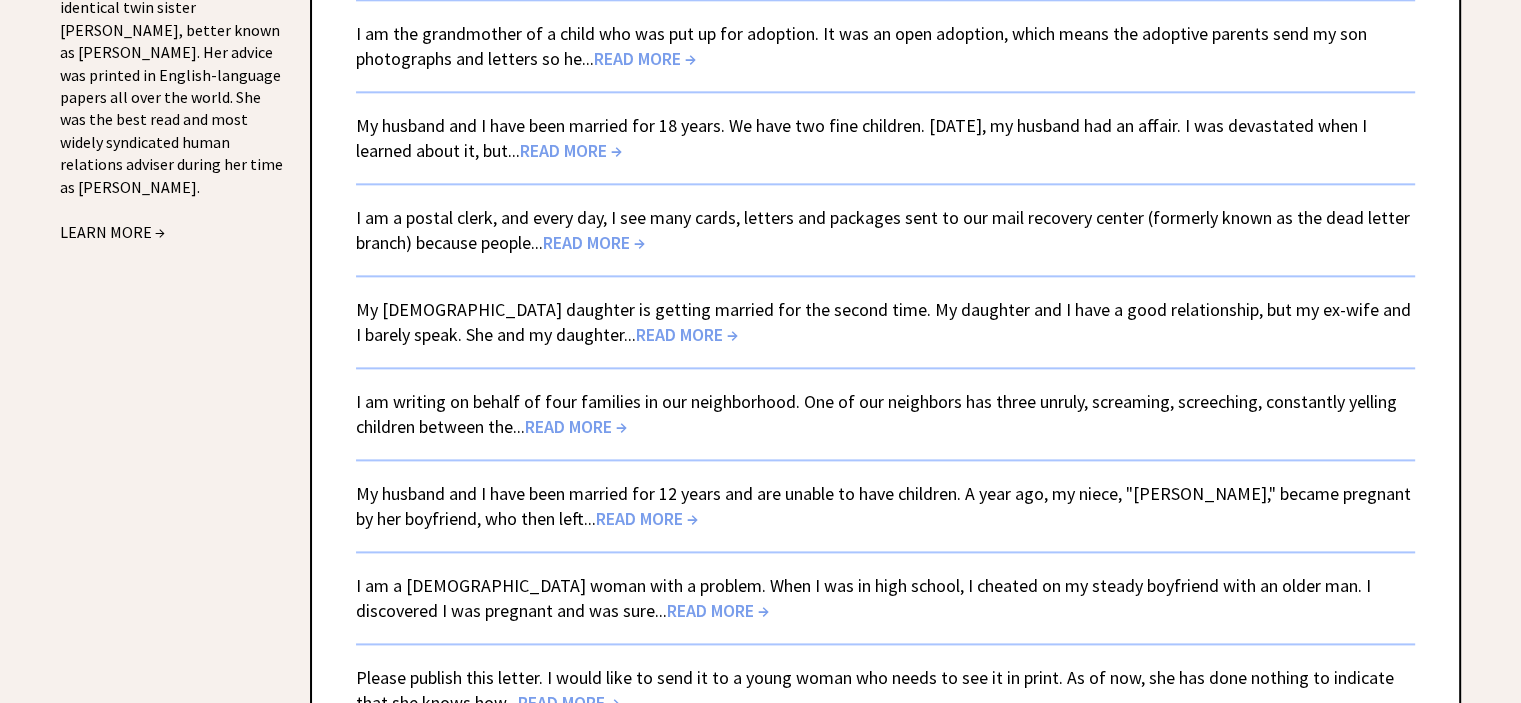 scroll, scrollTop: 2500, scrollLeft: 0, axis: vertical 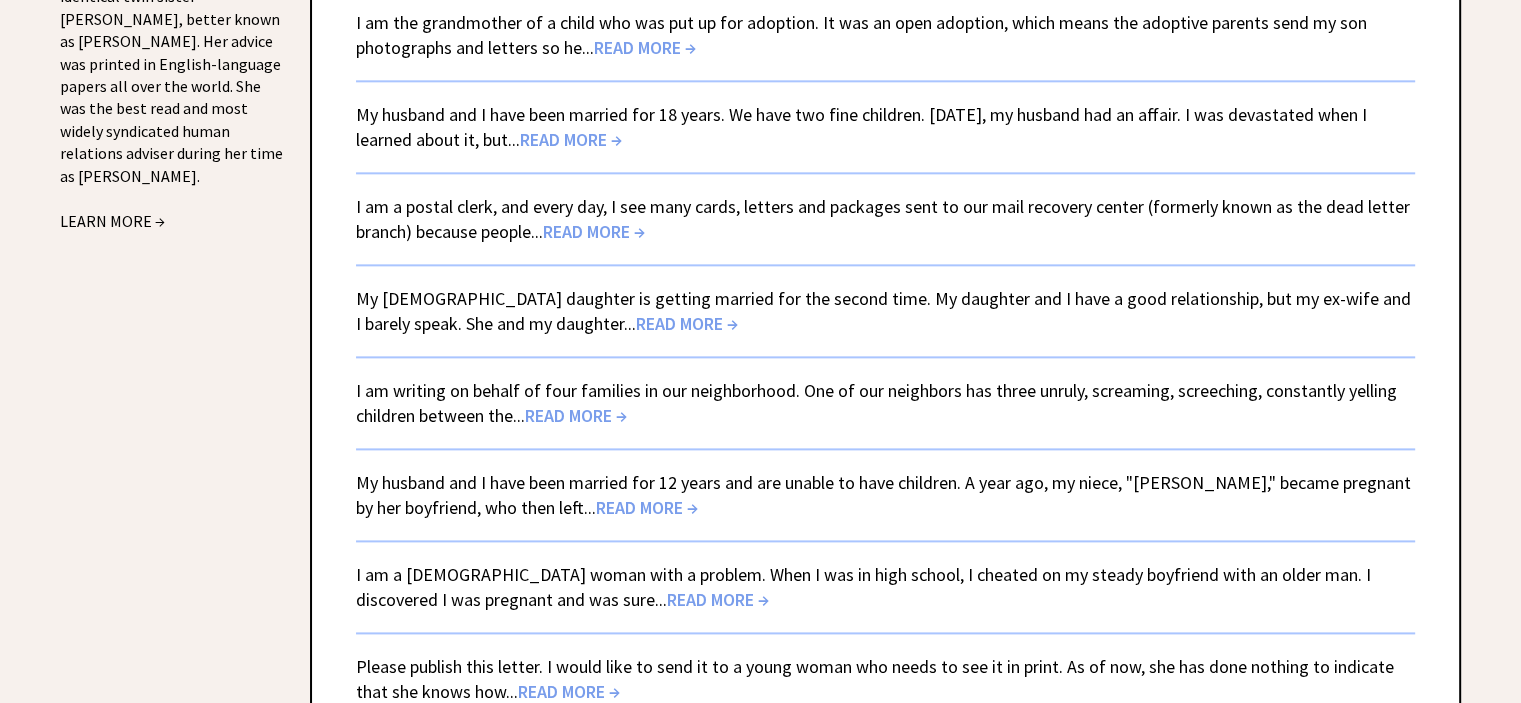 click on "READ MORE →" at bounding box center (687, 323) 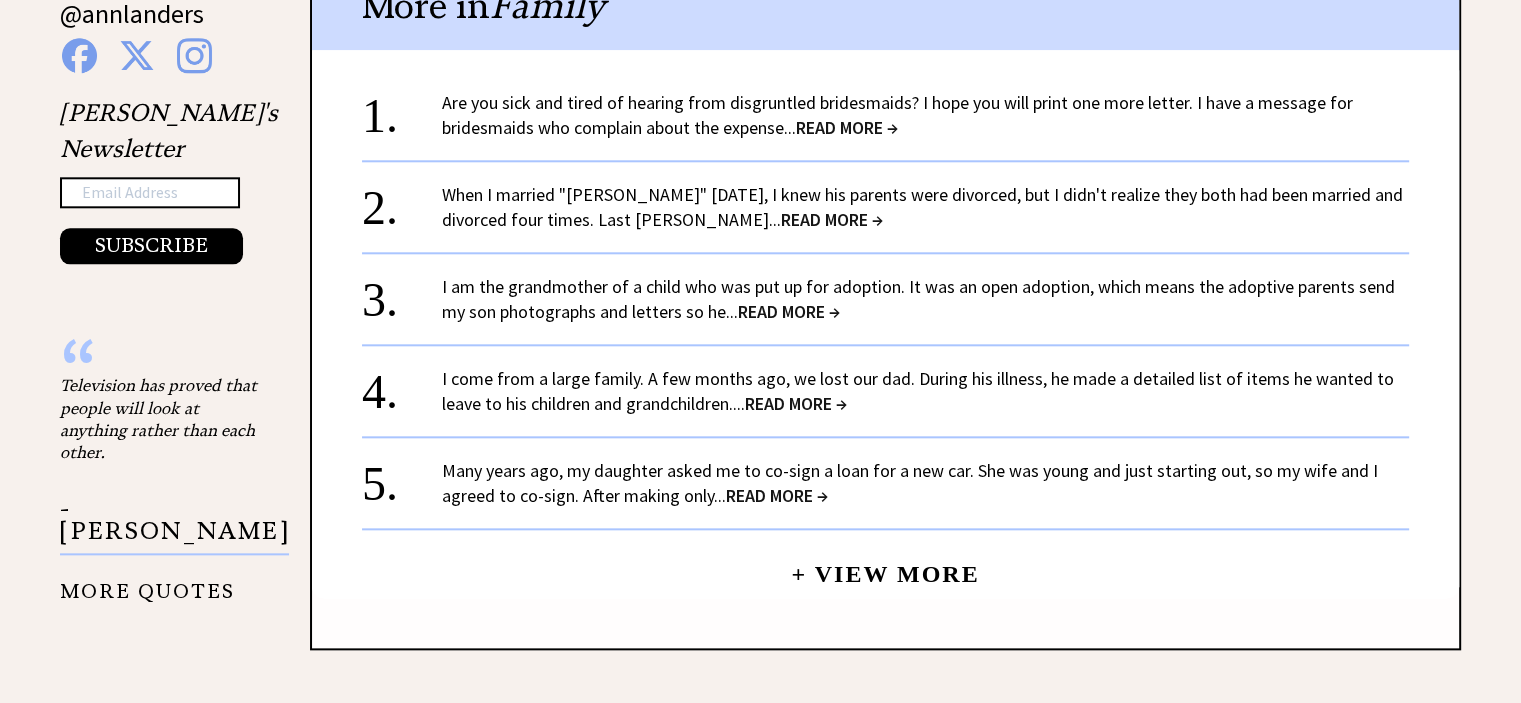 scroll, scrollTop: 2100, scrollLeft: 0, axis: vertical 